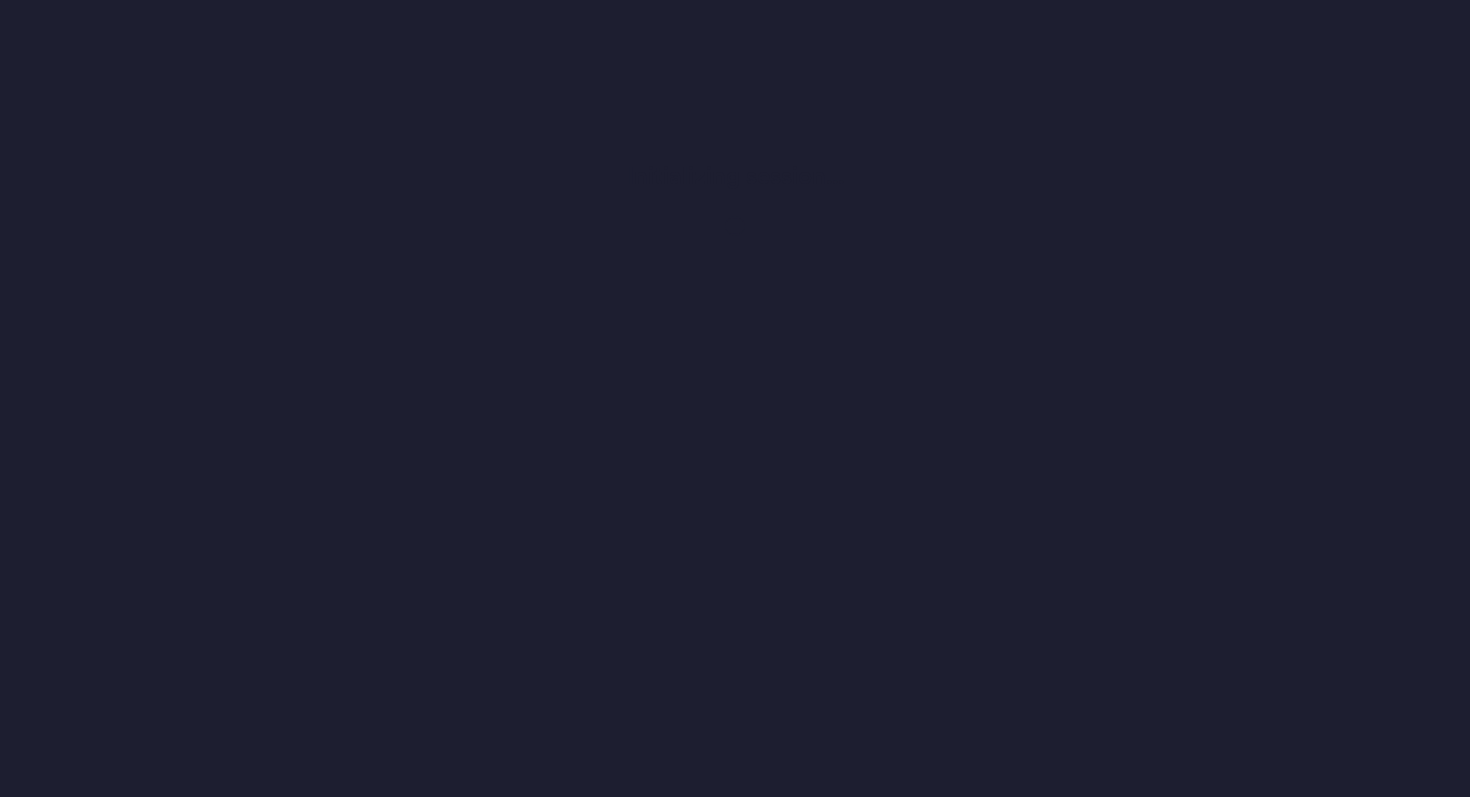 scroll, scrollTop: 0, scrollLeft: 0, axis: both 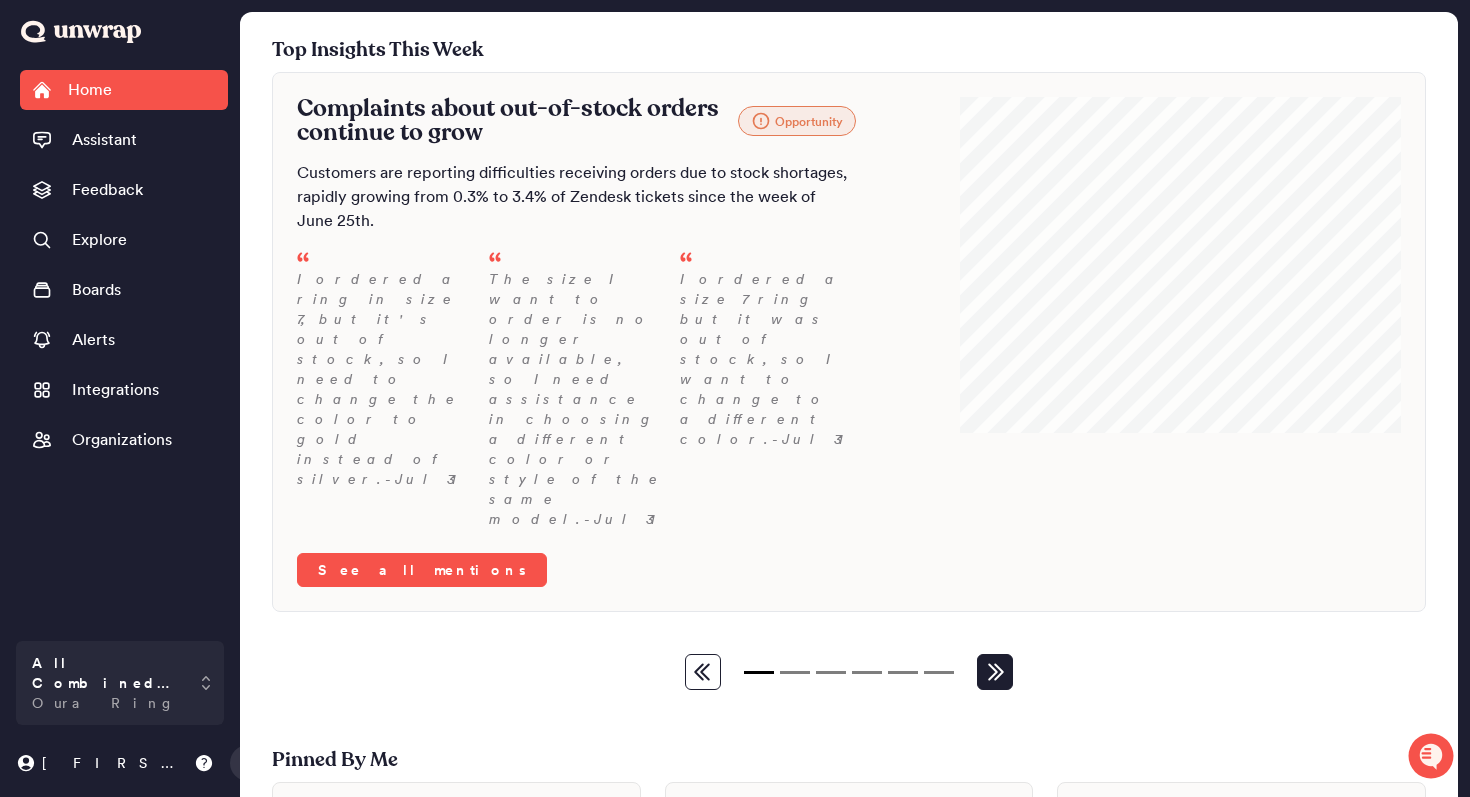 click 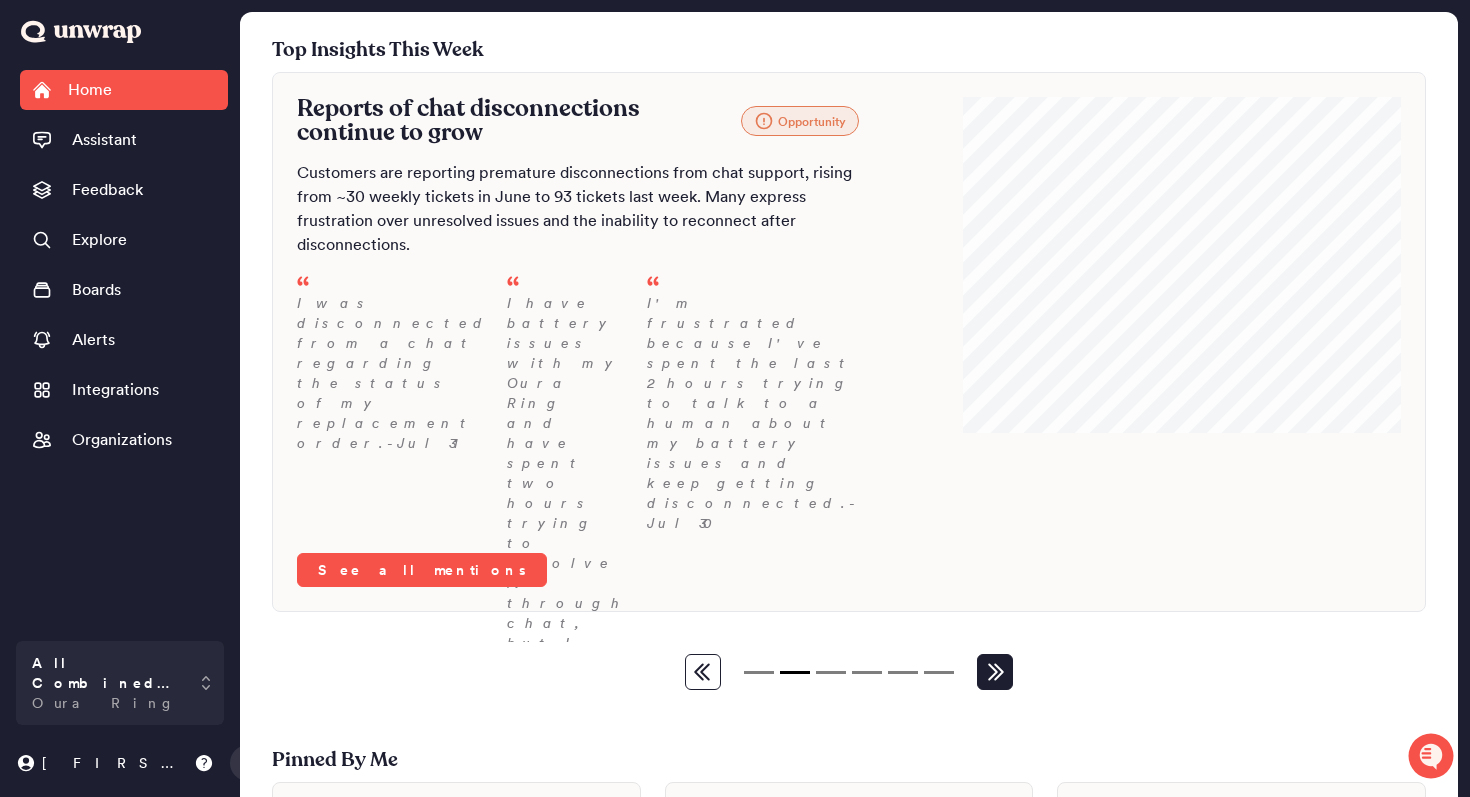 click 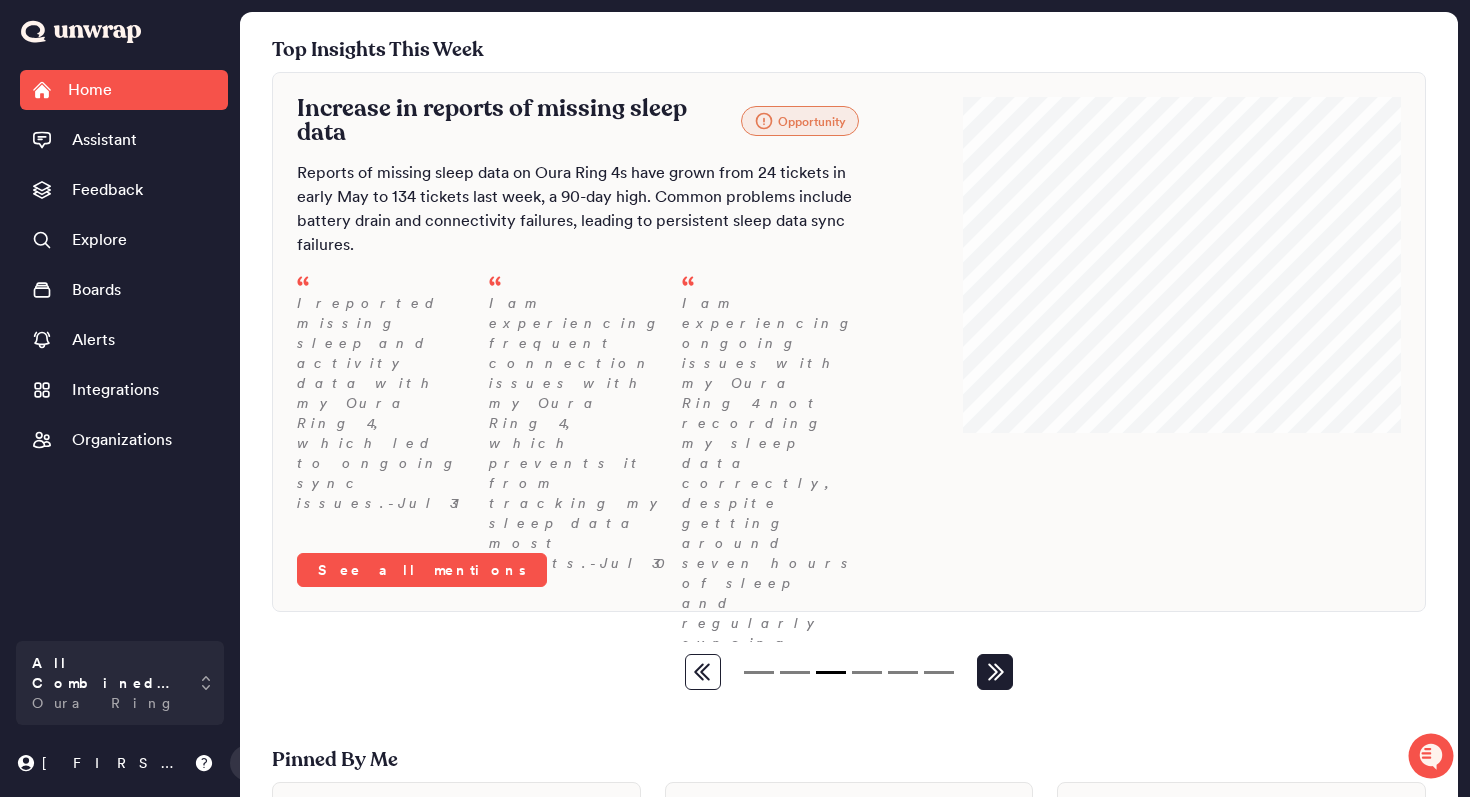 click 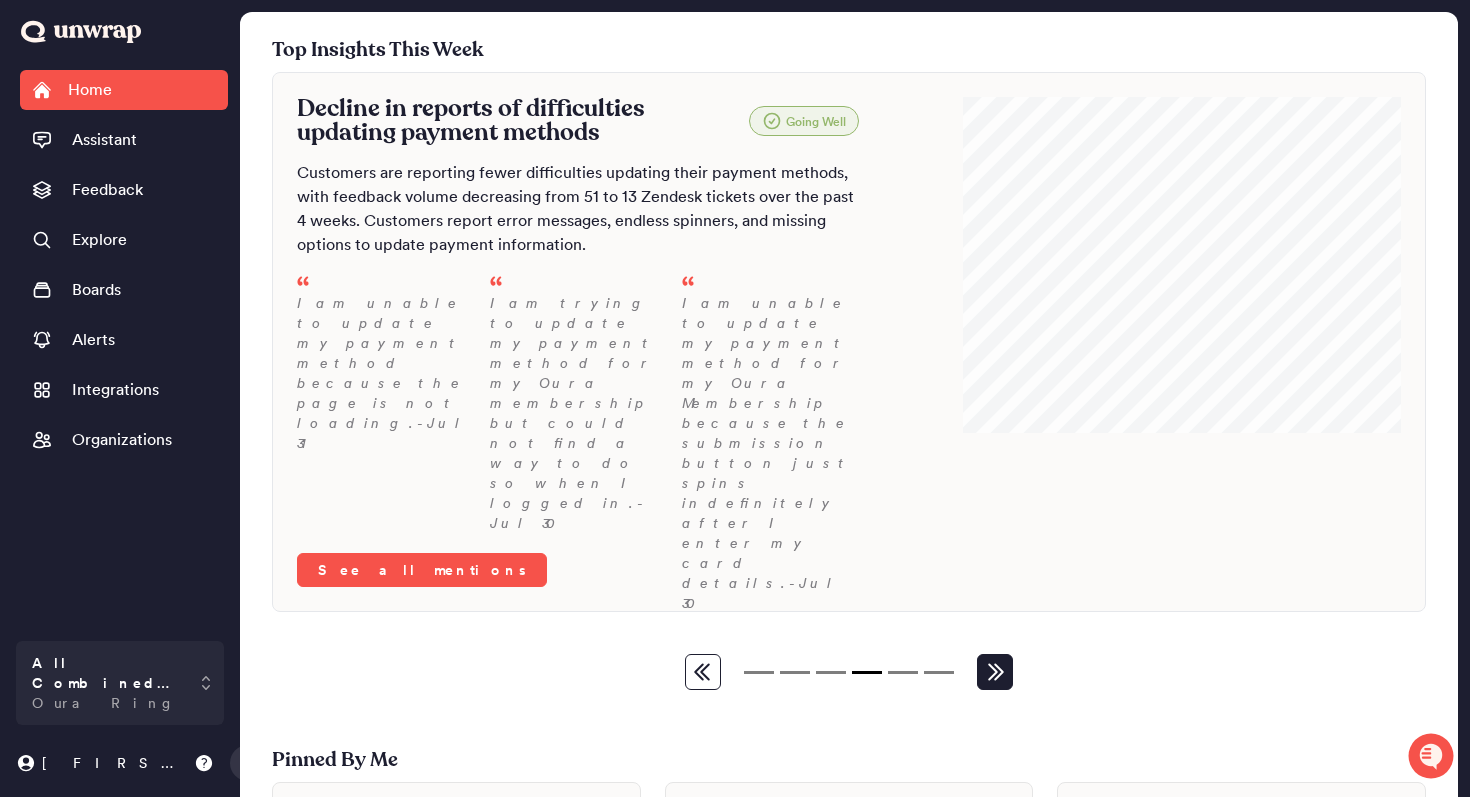 click 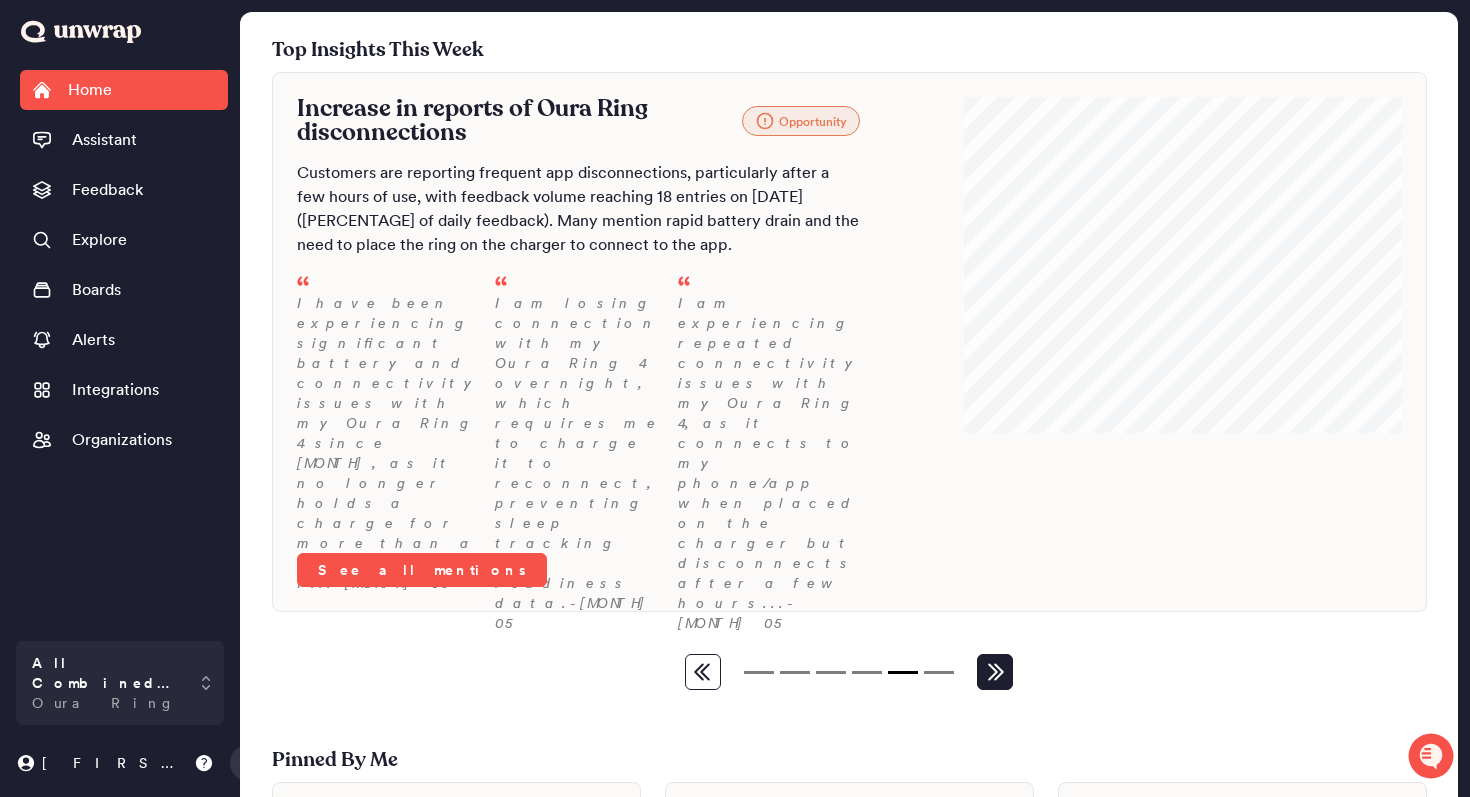 click 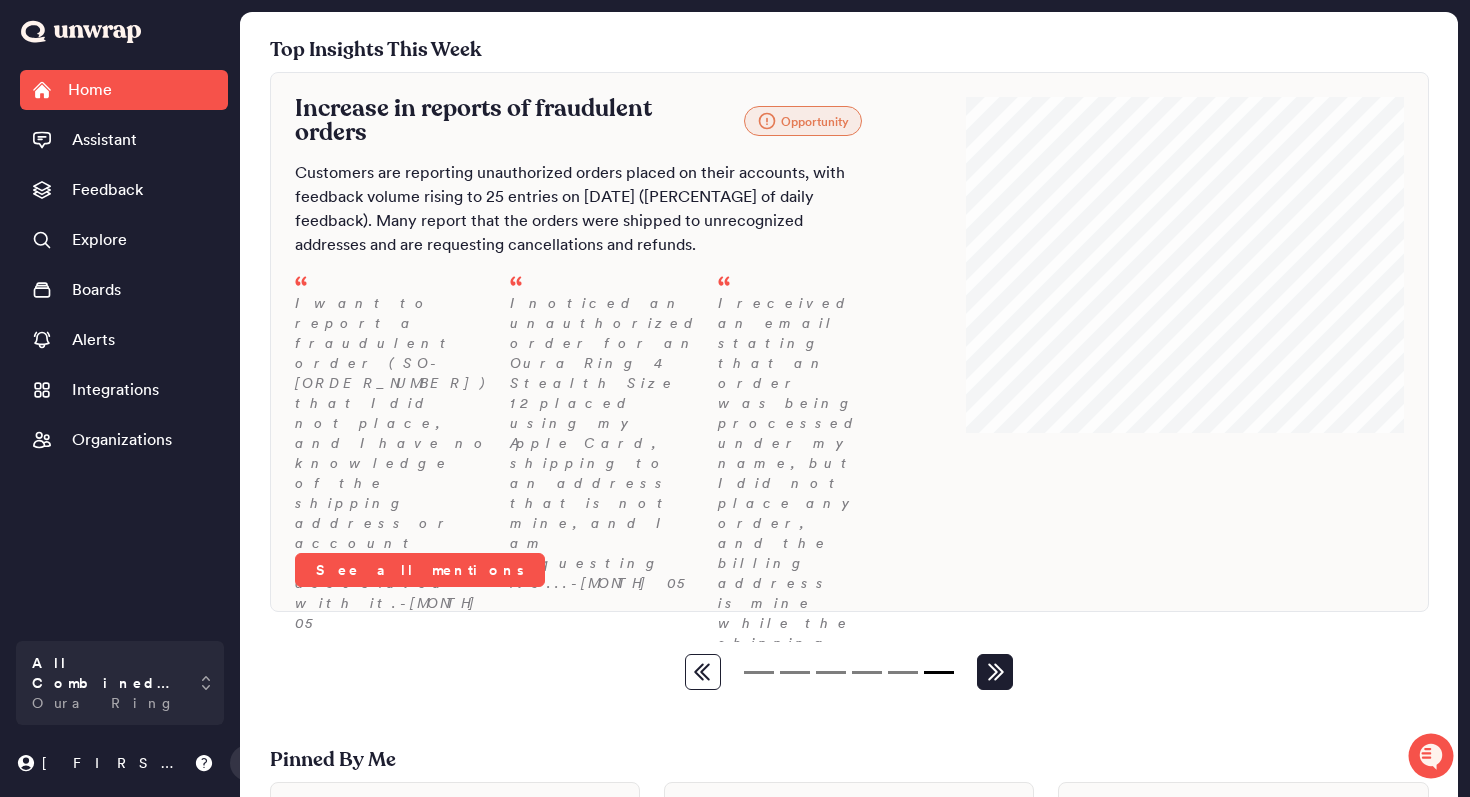 click 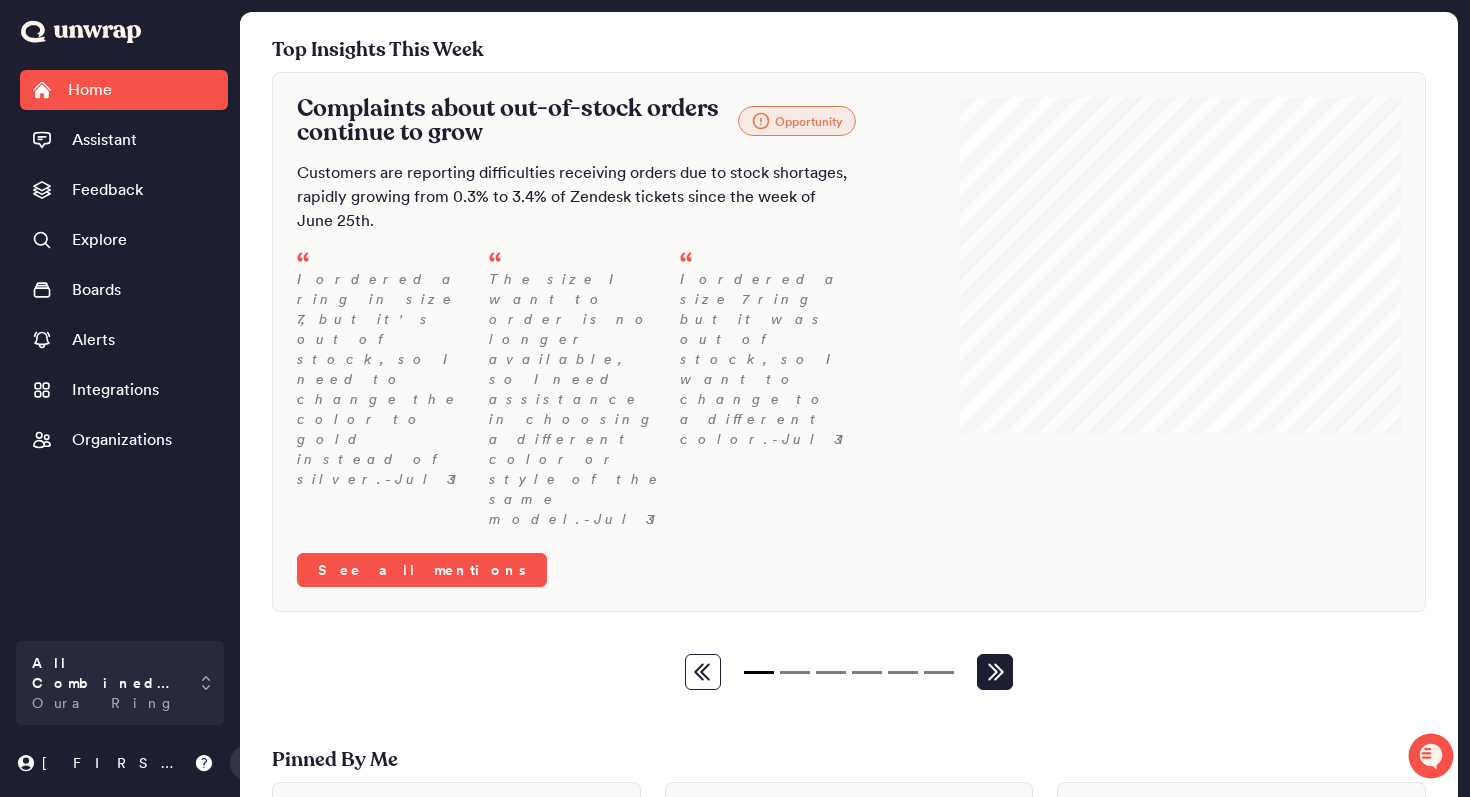 click 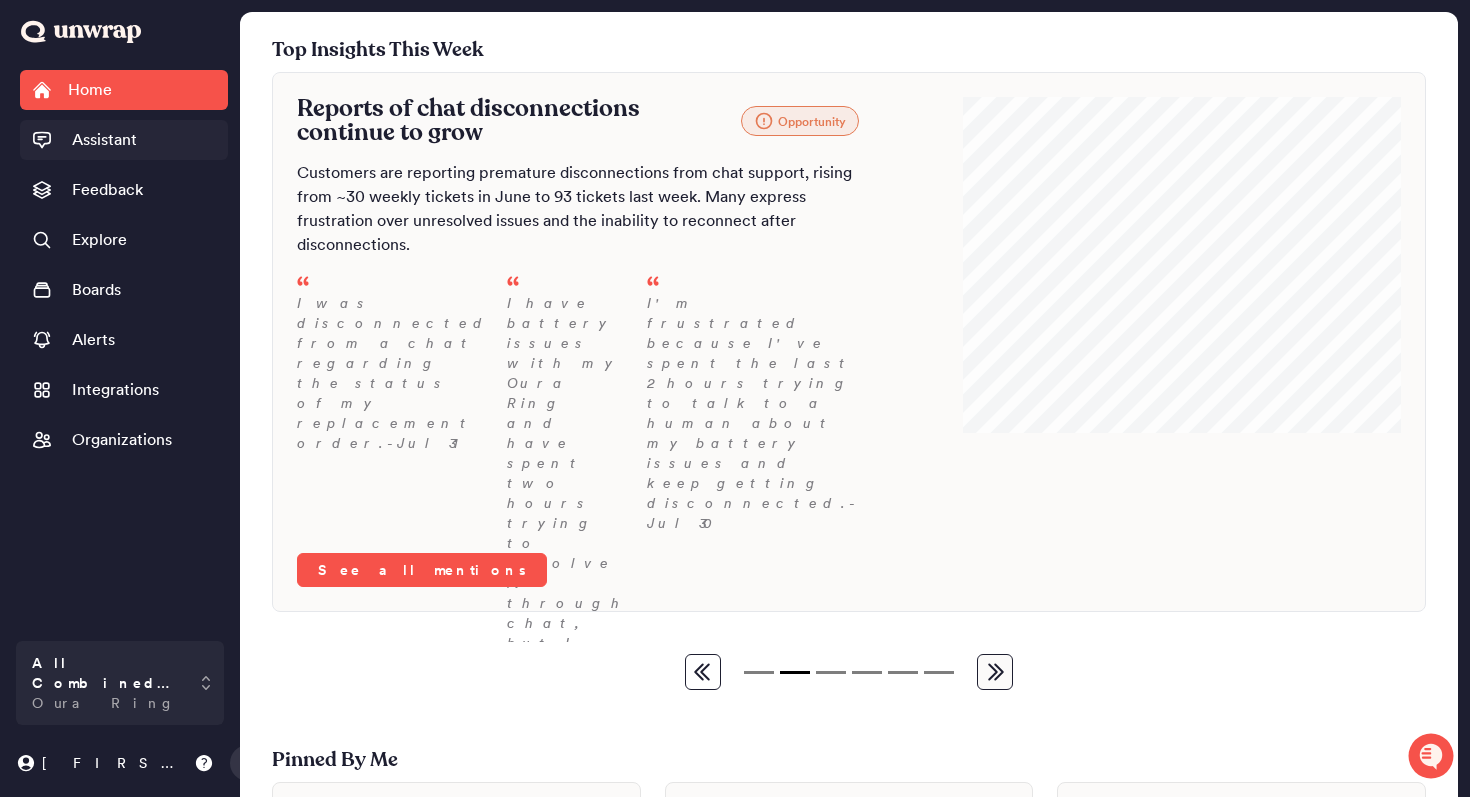 click on "Assistant" at bounding box center (104, 140) 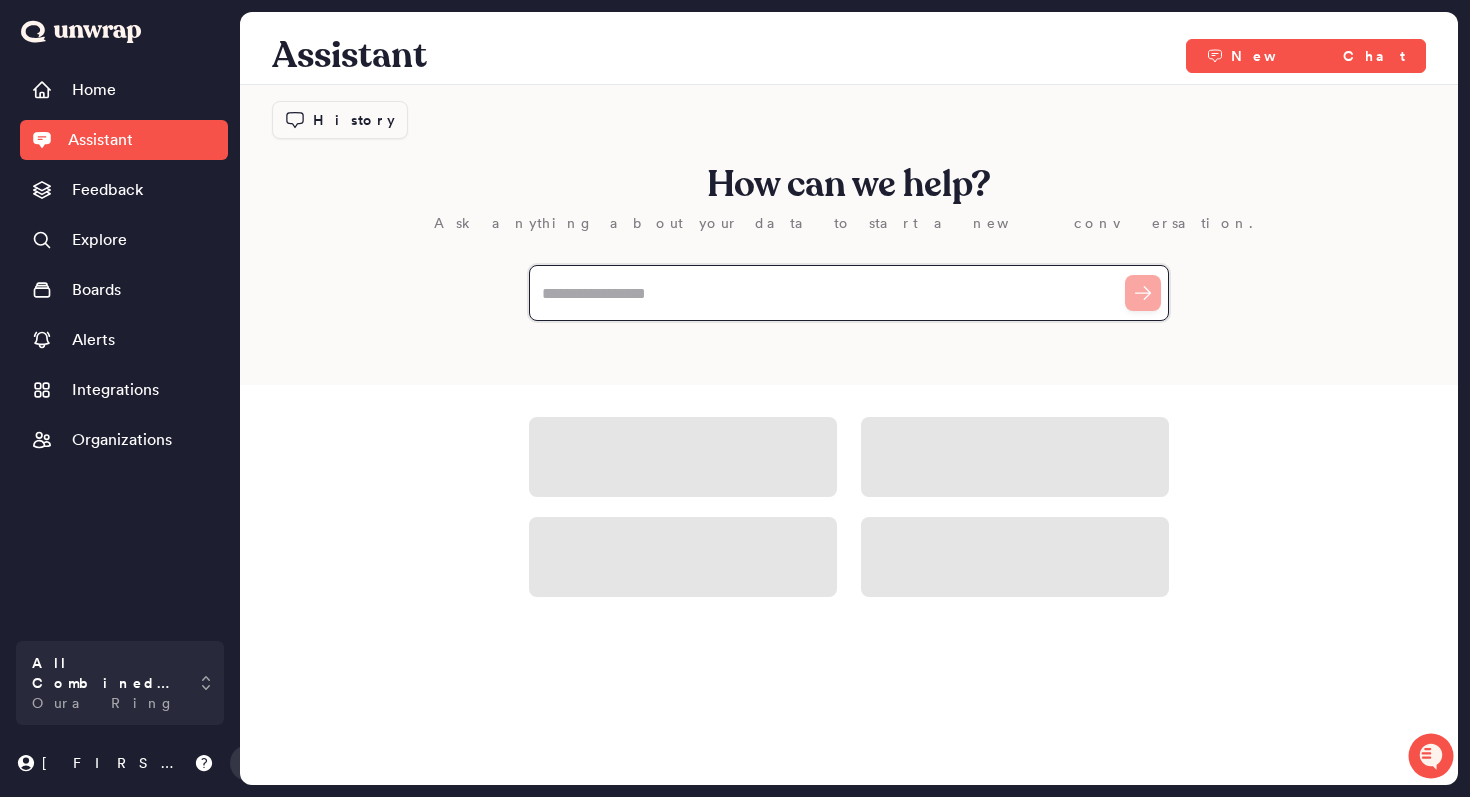 click at bounding box center (849, 293) 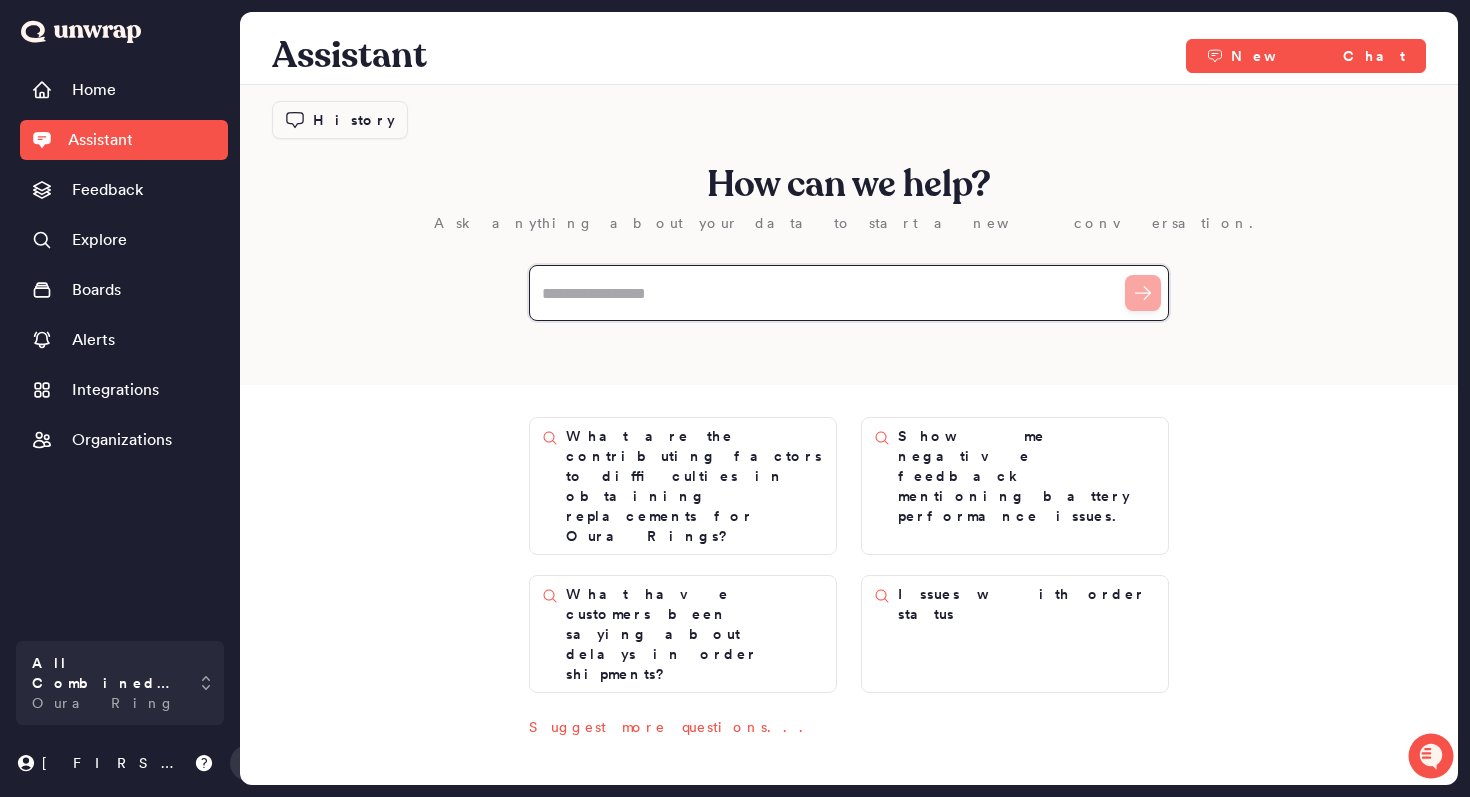 click at bounding box center [849, 293] 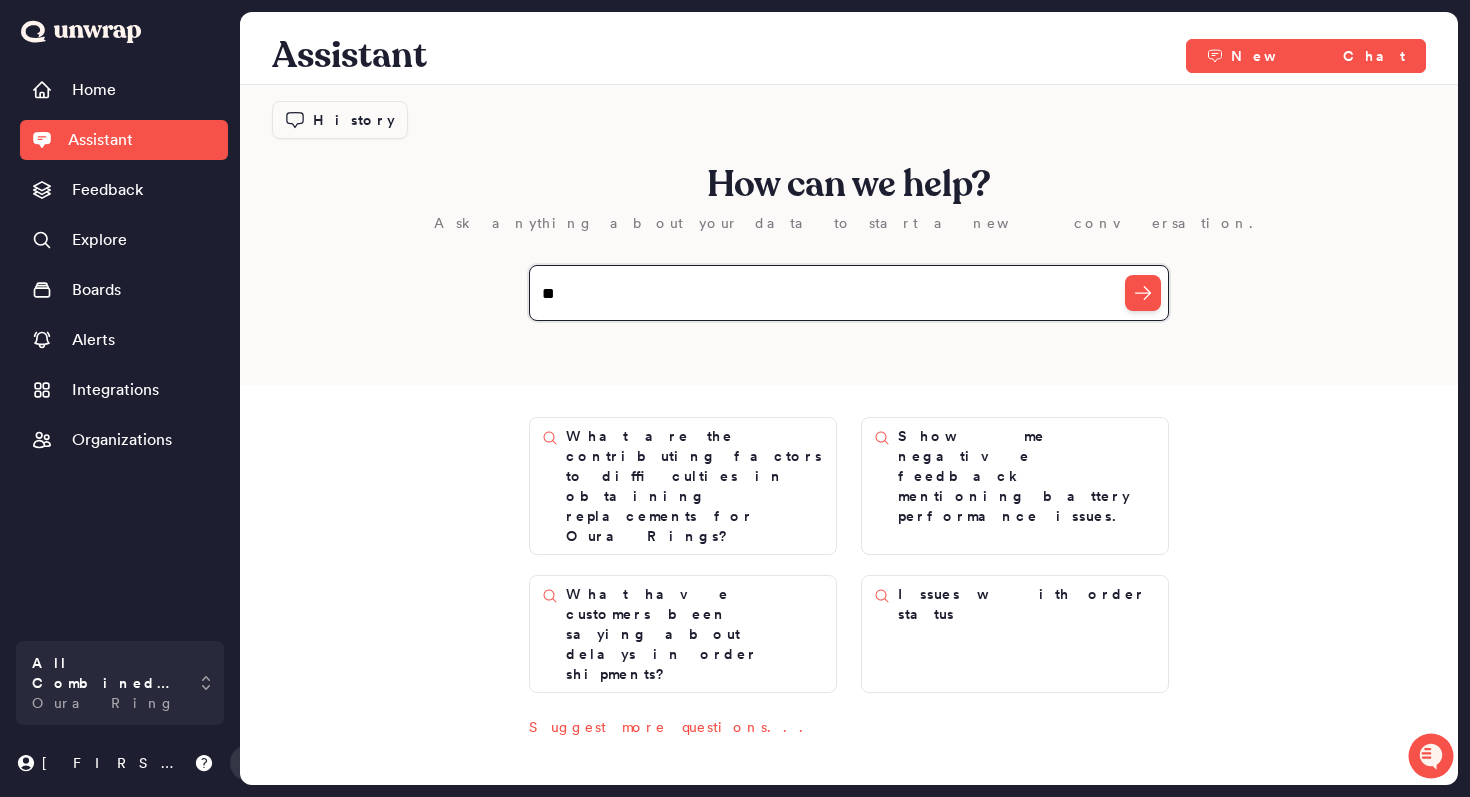 type on "*" 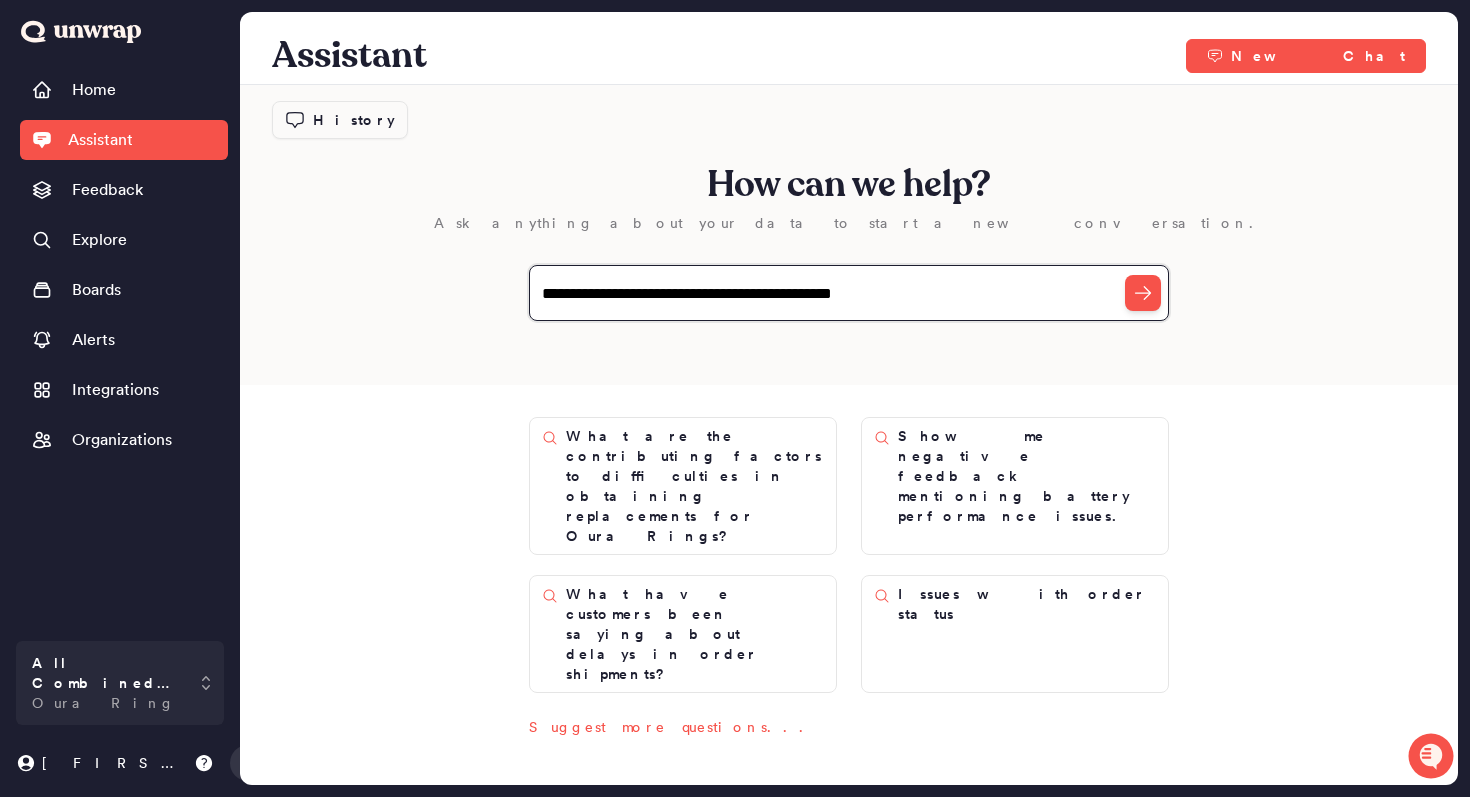 type on "**********" 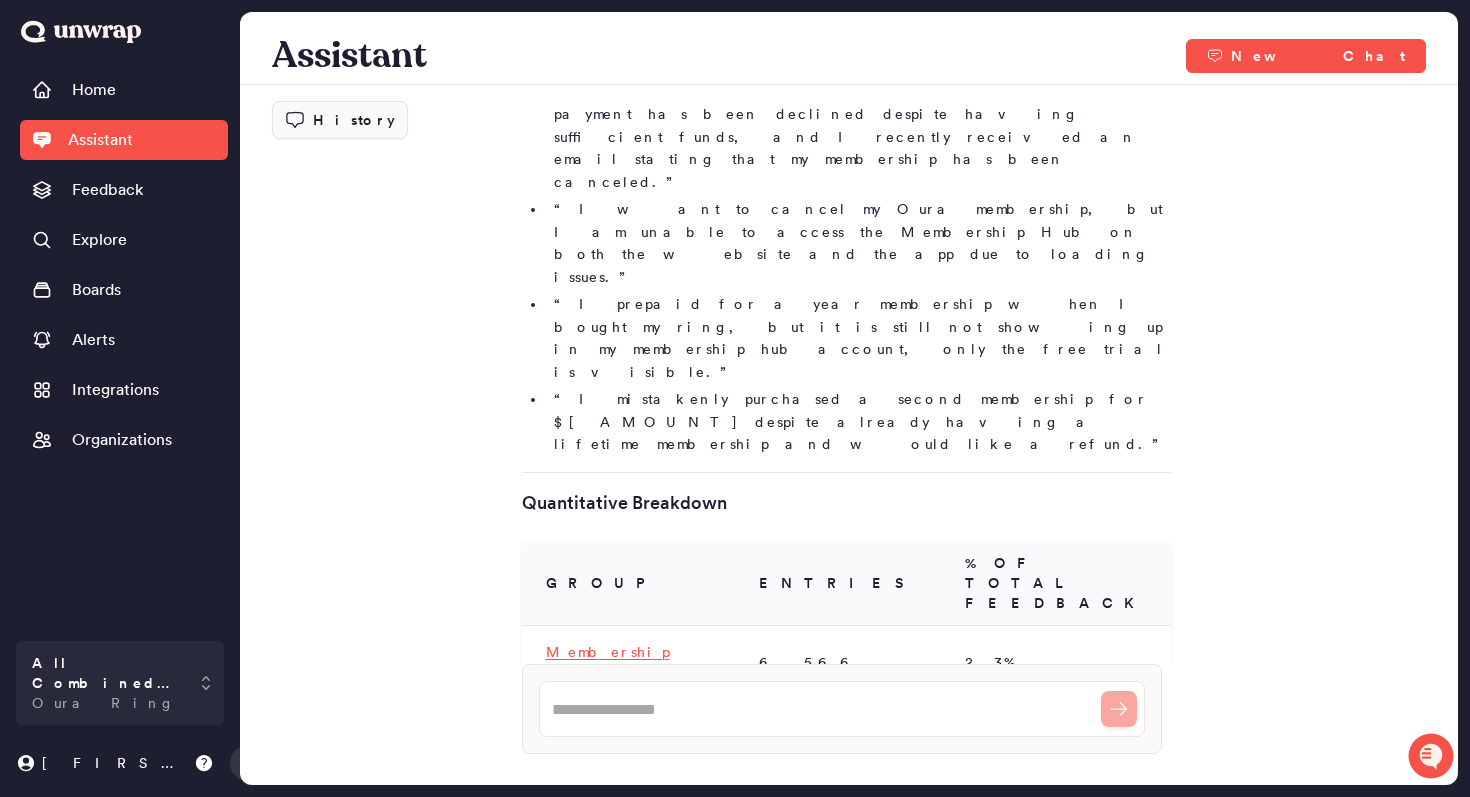scroll, scrollTop: 1718, scrollLeft: 0, axis: vertical 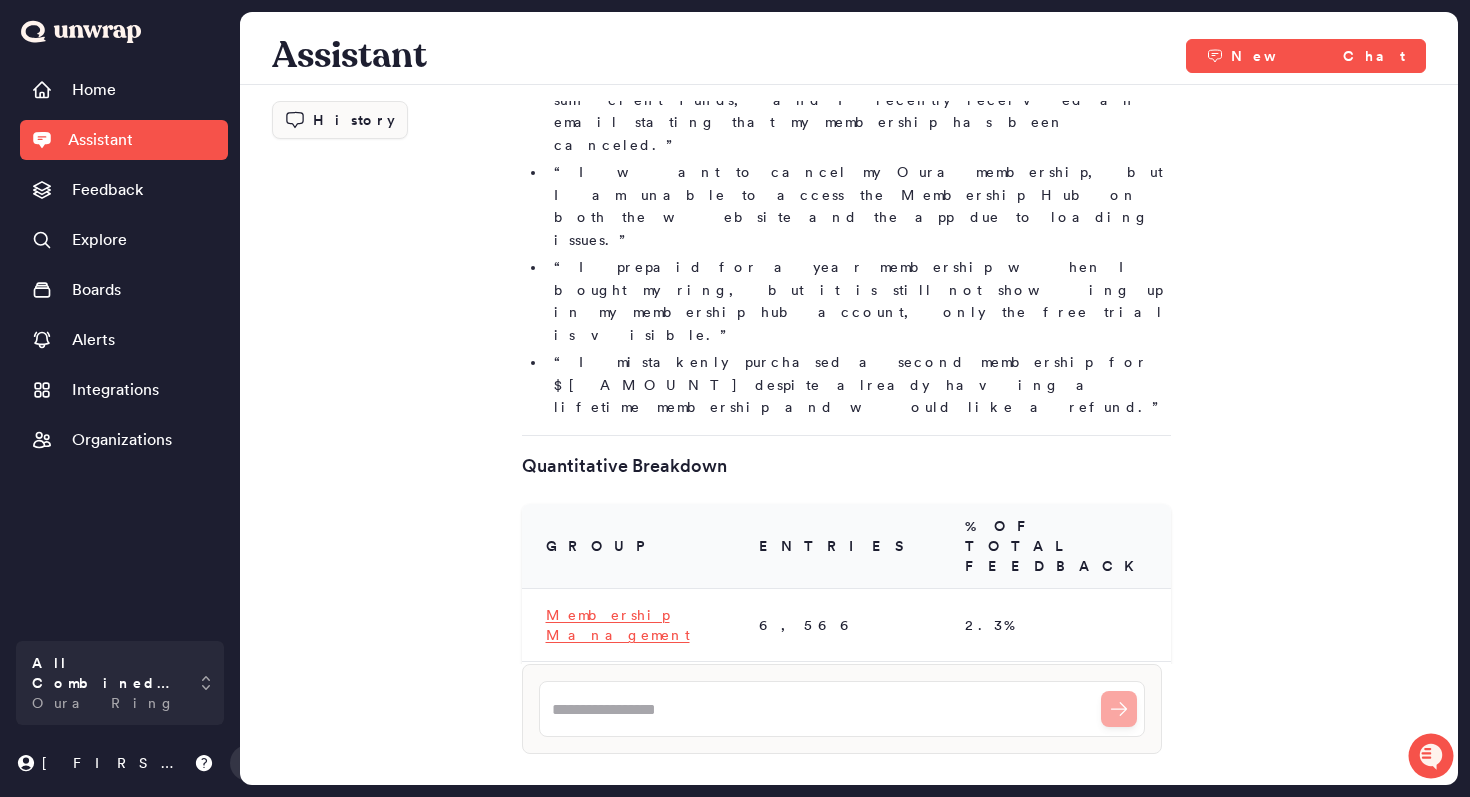 drag, startPoint x: 885, startPoint y: 529, endPoint x: 1025, endPoint y: 537, distance: 140.22838 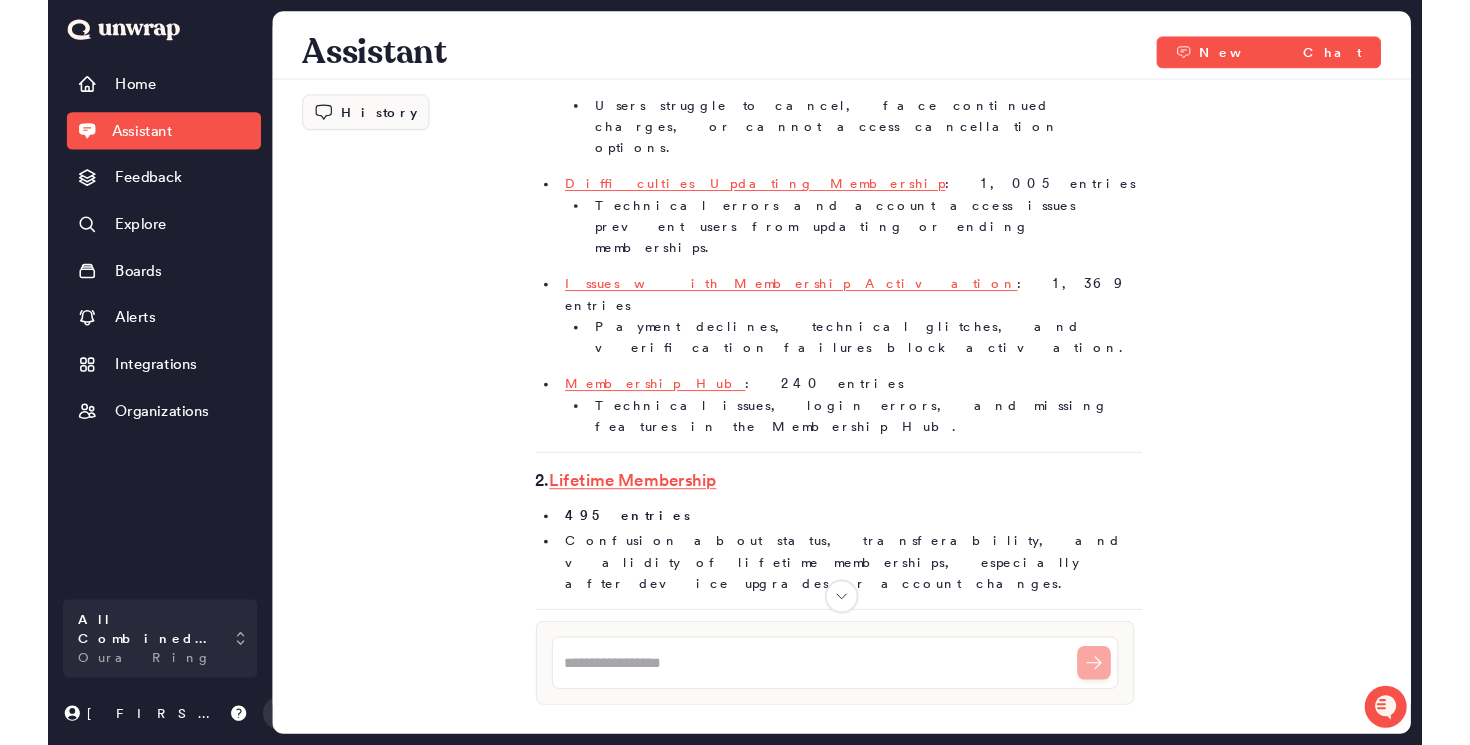 scroll, scrollTop: 0, scrollLeft: 0, axis: both 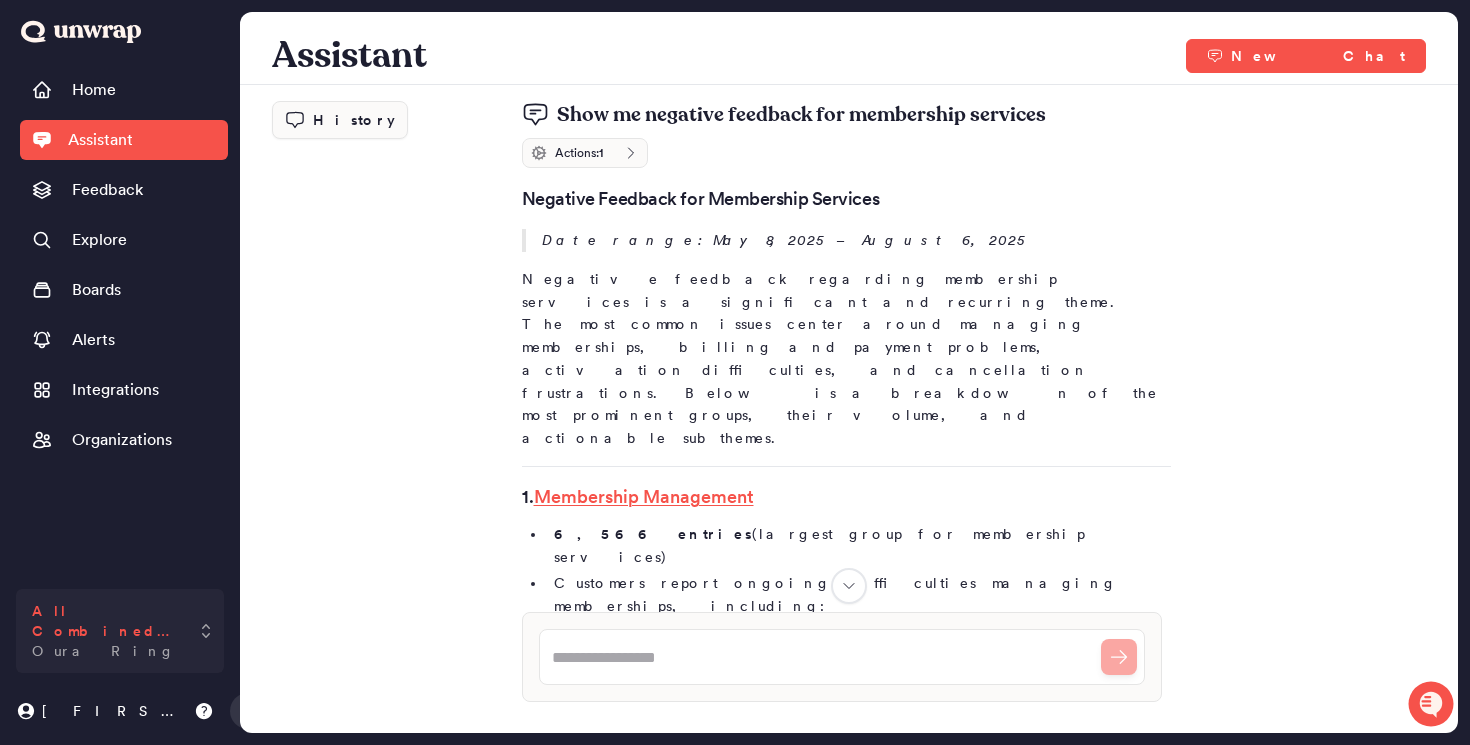 click on "All Combined Sources Oura Ring" at bounding box center [106, 631] 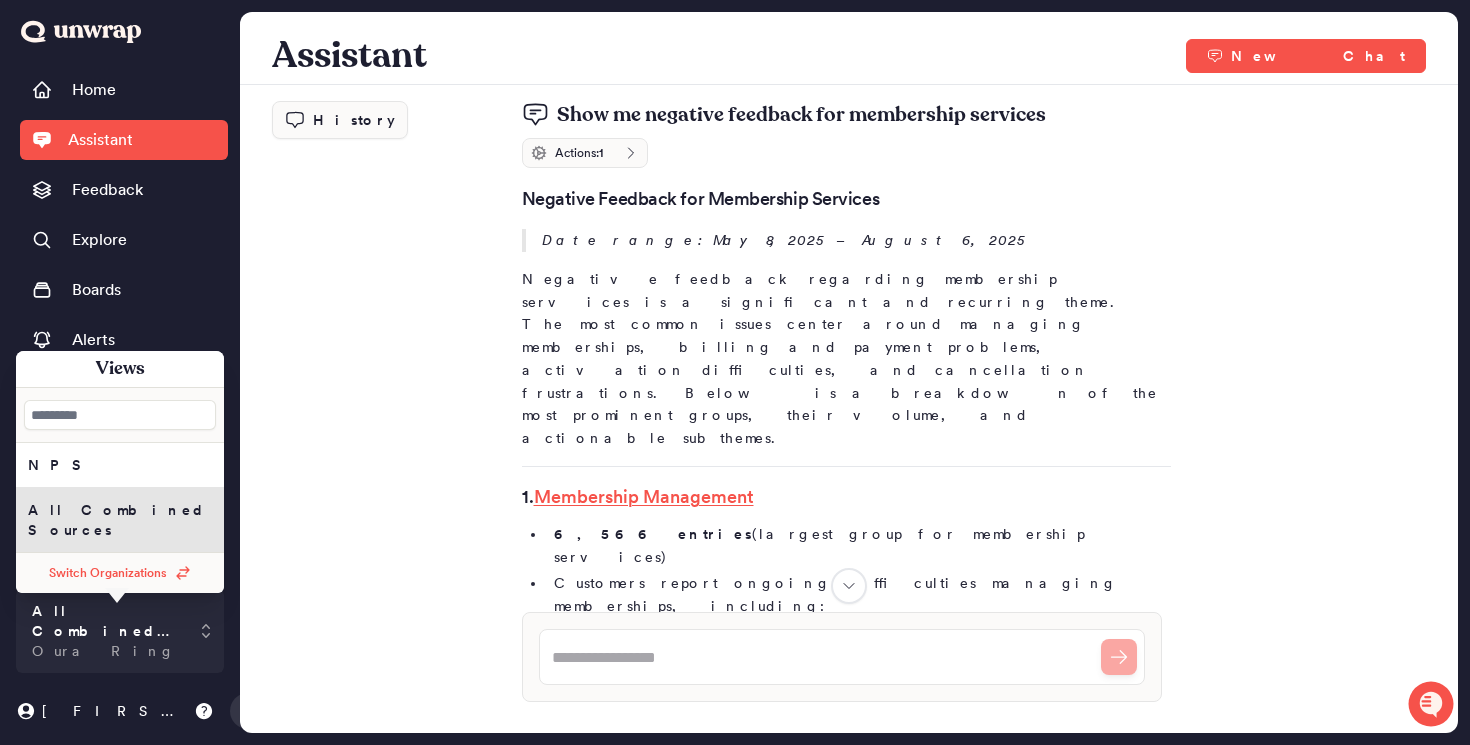 click at bounding box center [120, 415] 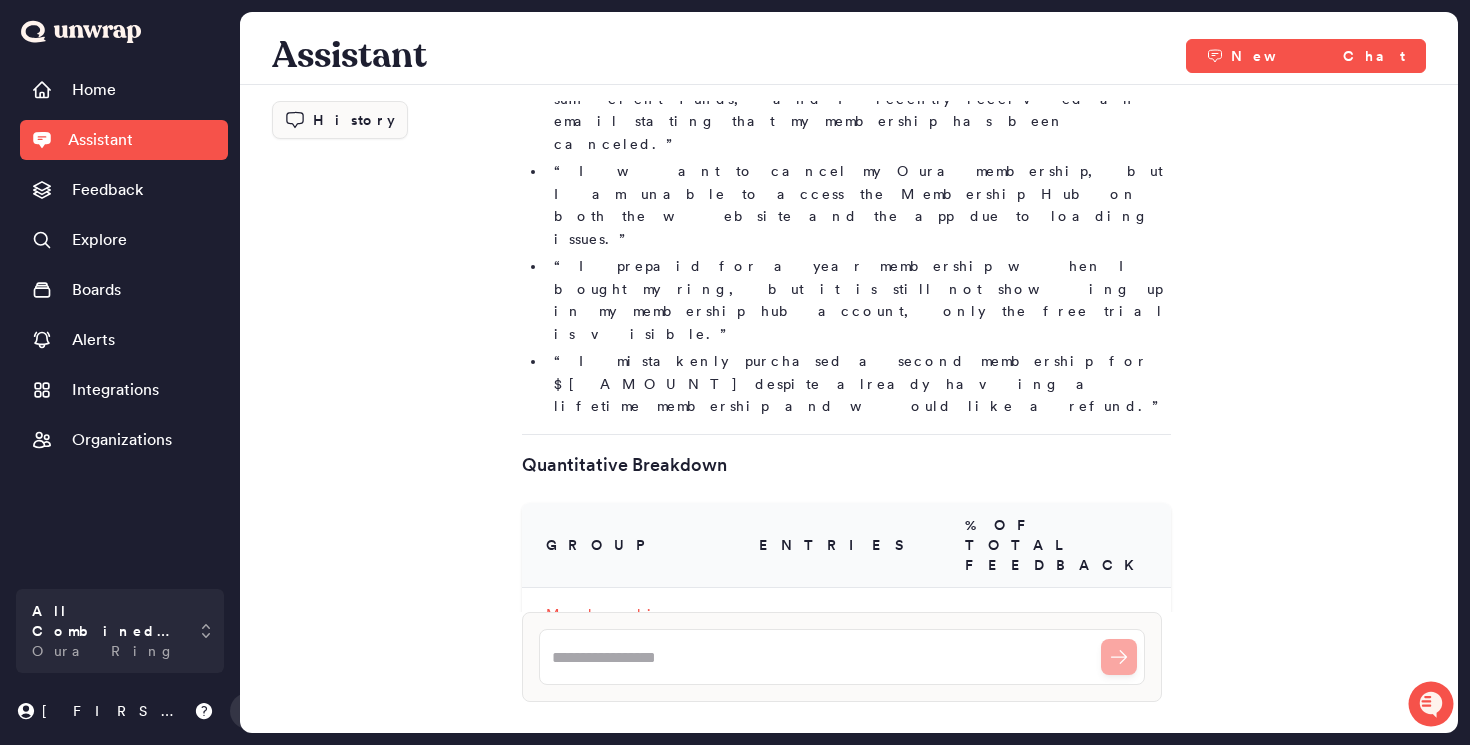 scroll, scrollTop: 1770, scrollLeft: 0, axis: vertical 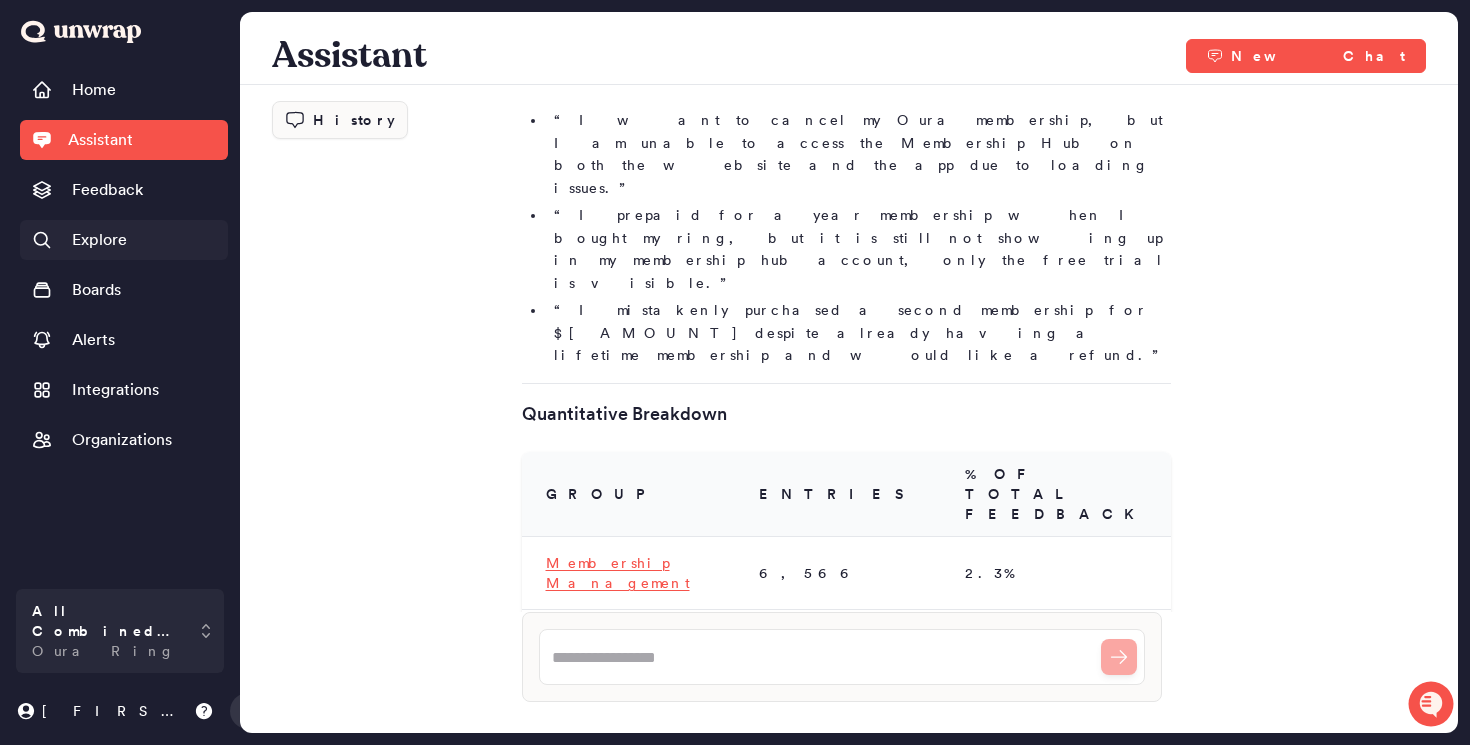 click on "Explore" at bounding box center (99, 240) 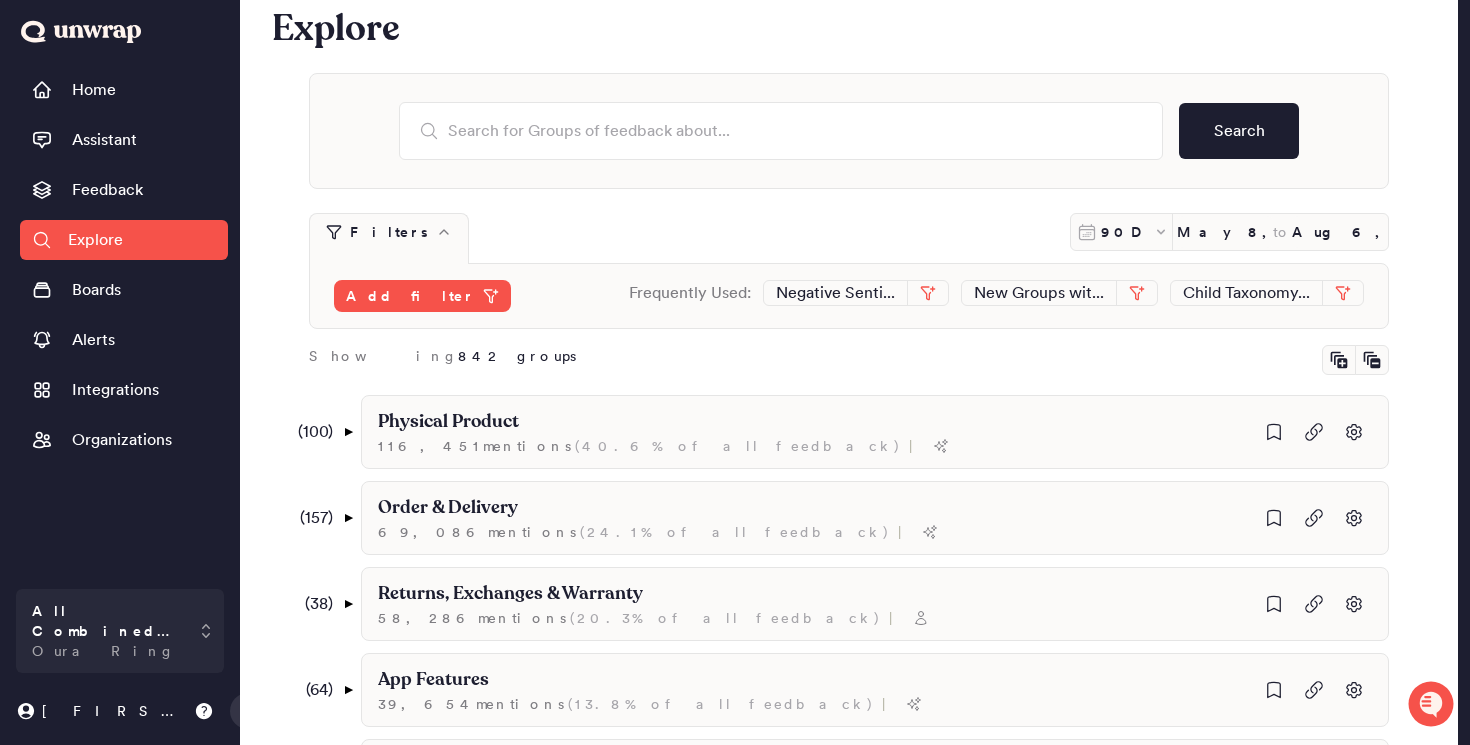 scroll, scrollTop: 29, scrollLeft: 0, axis: vertical 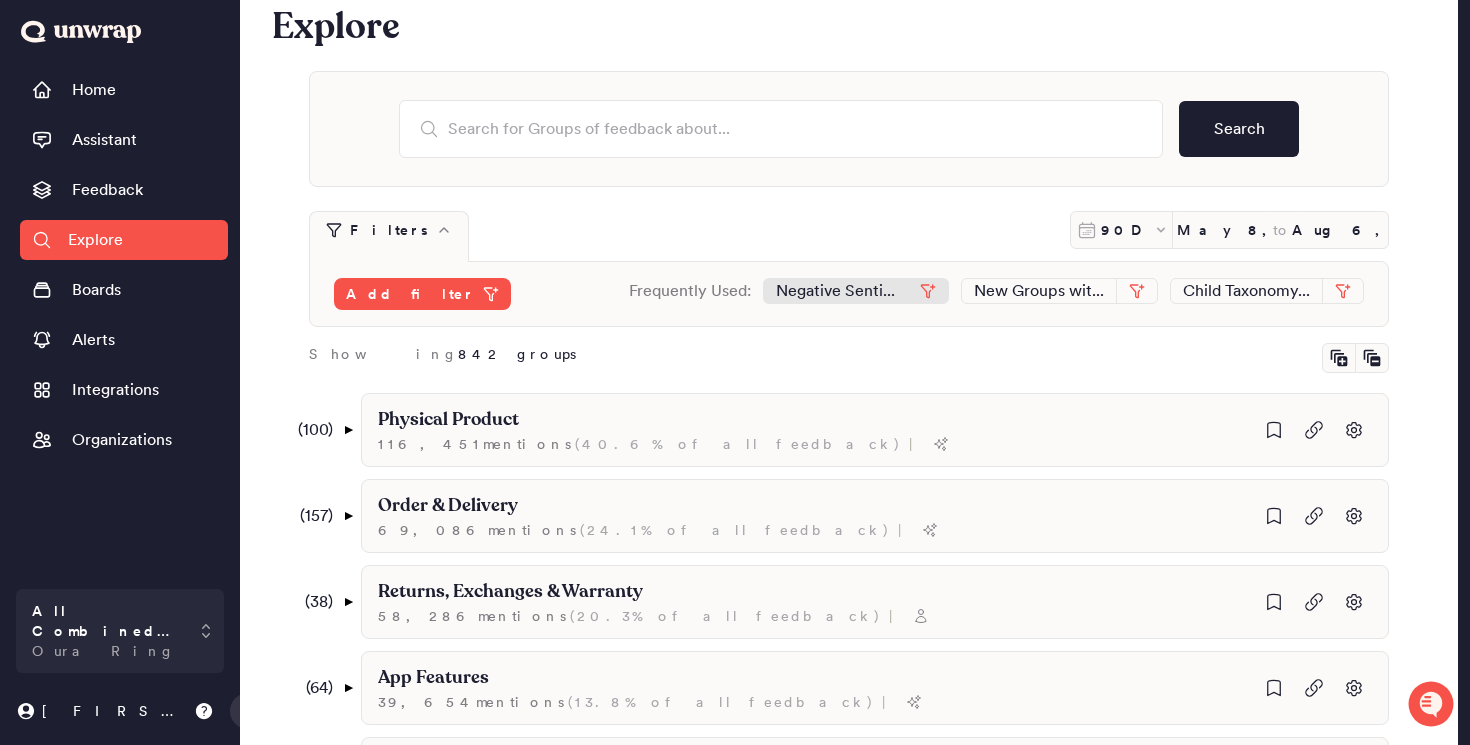 click on "Negative Senti..." at bounding box center [835, 291] 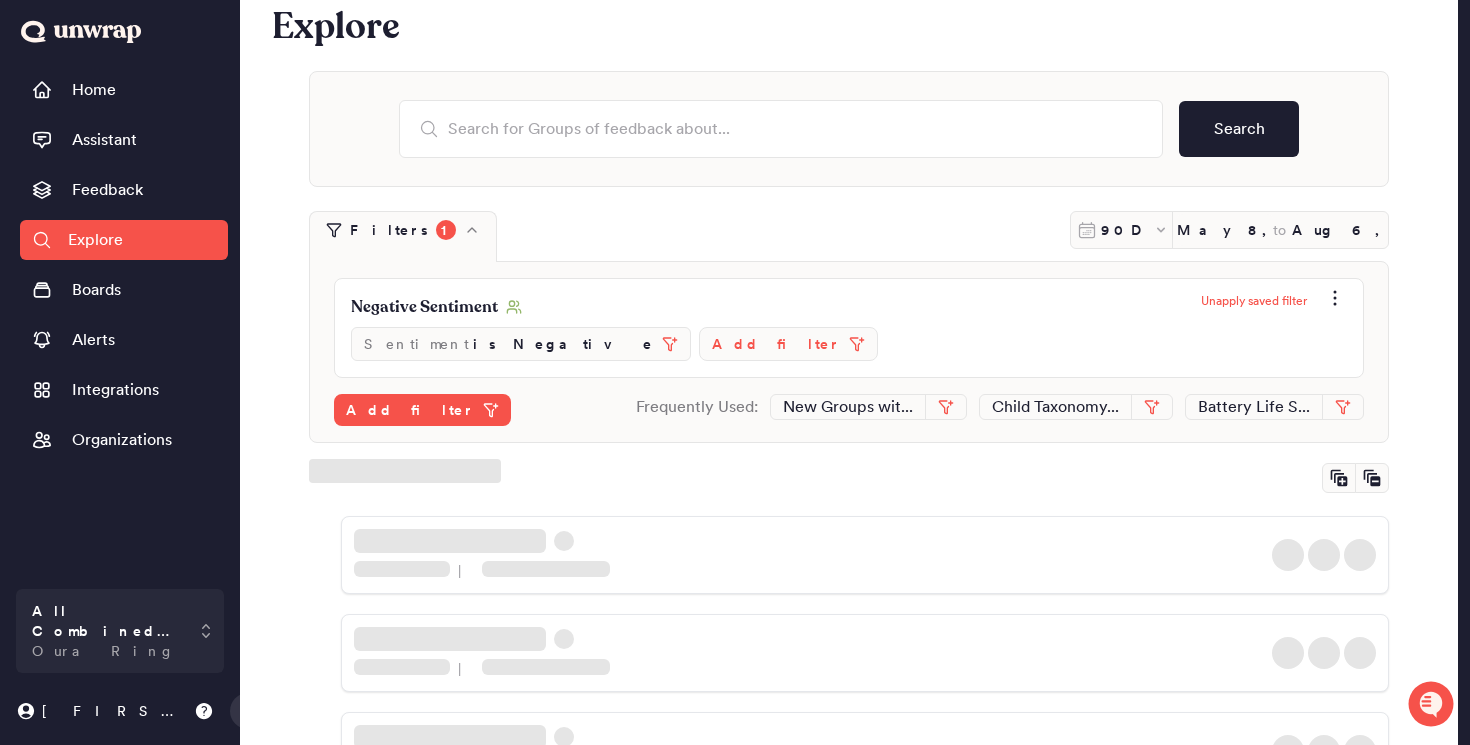 click on "is   Negative" at bounding box center [563, 344] 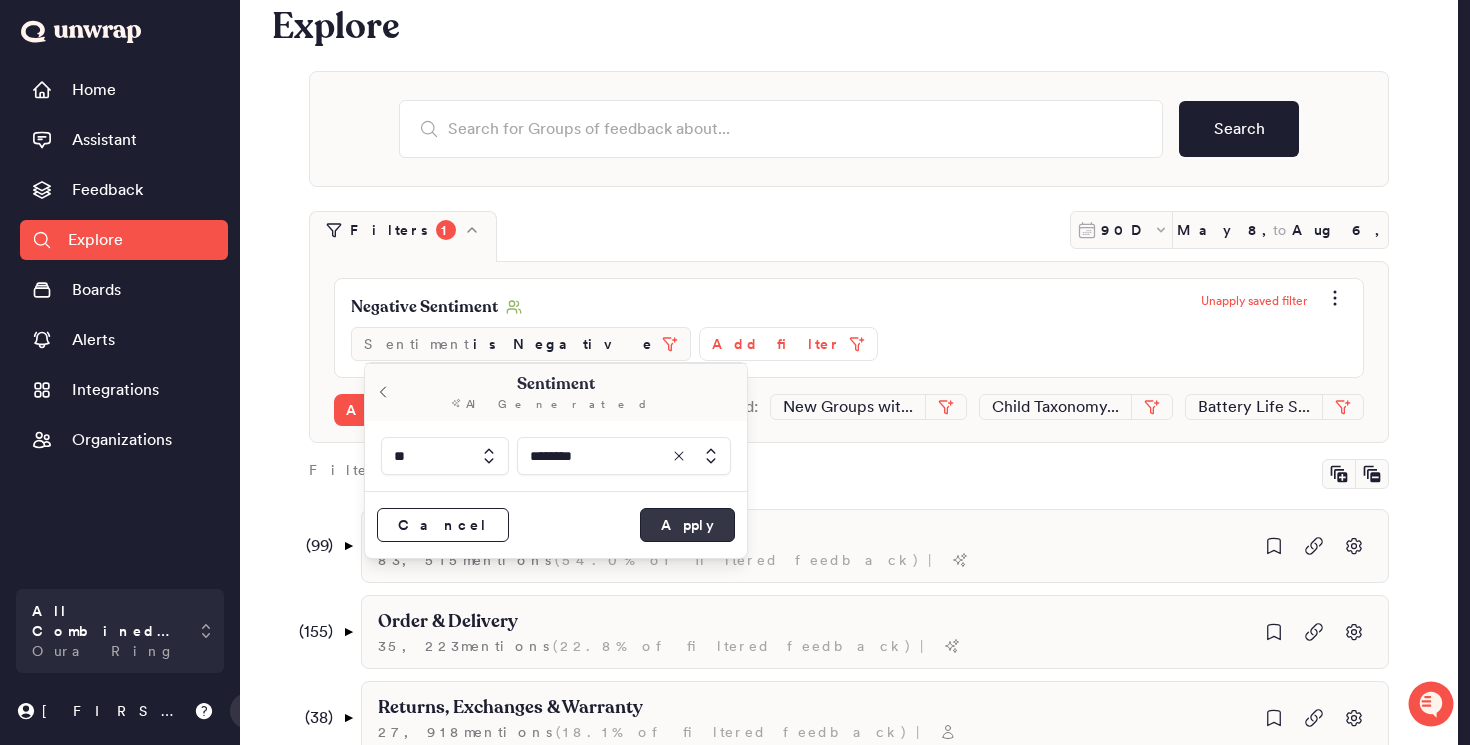 click on "Apply" at bounding box center (687, 525) 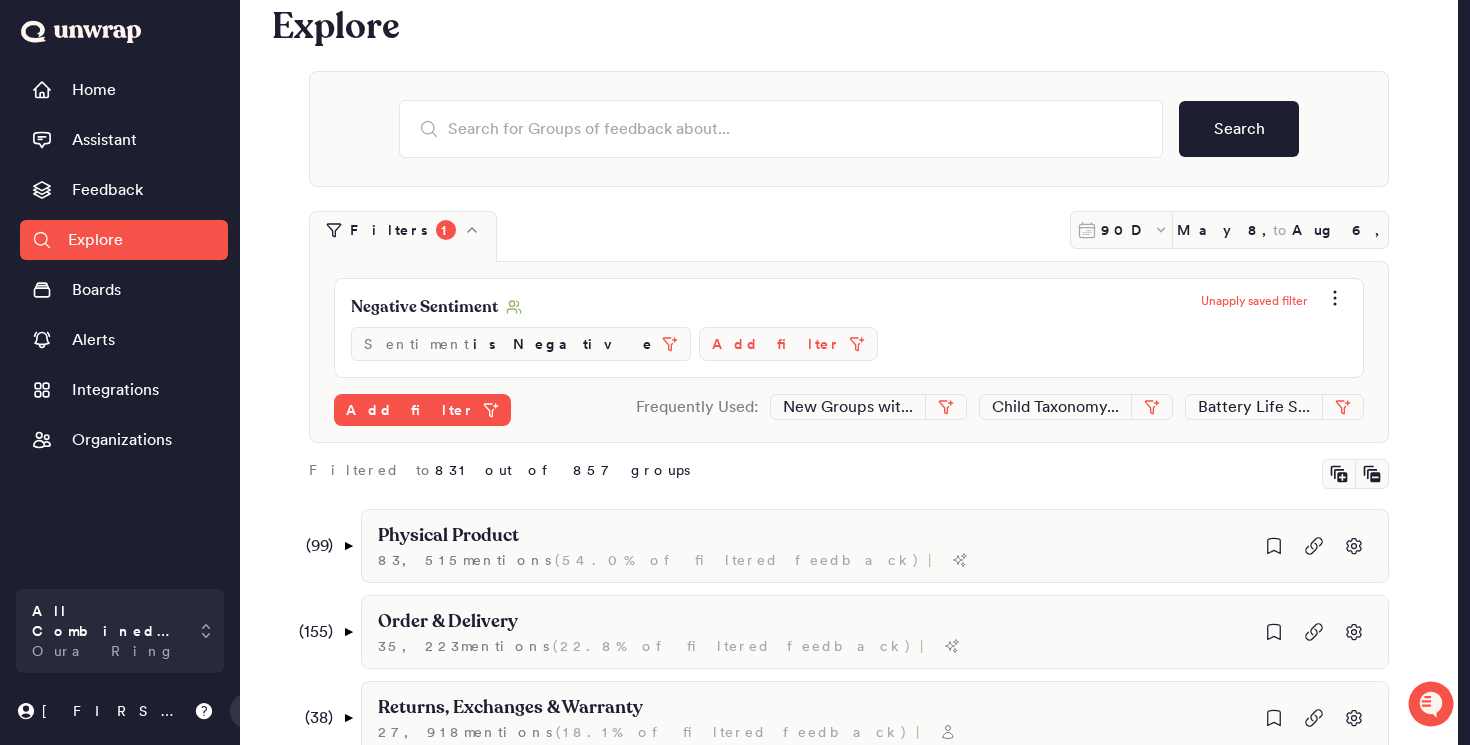 click on "Add filter" at bounding box center (776, 344) 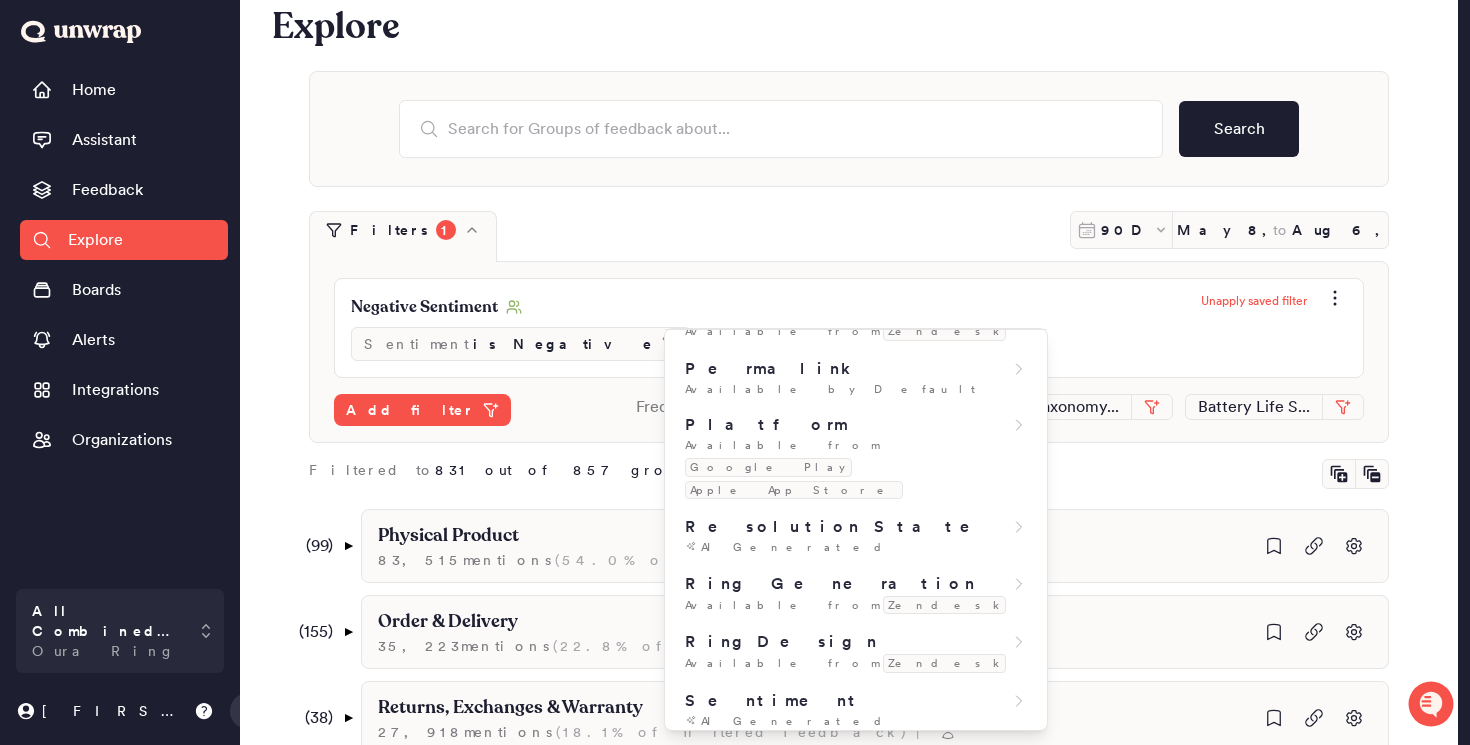 scroll, scrollTop: 1535, scrollLeft: 0, axis: vertical 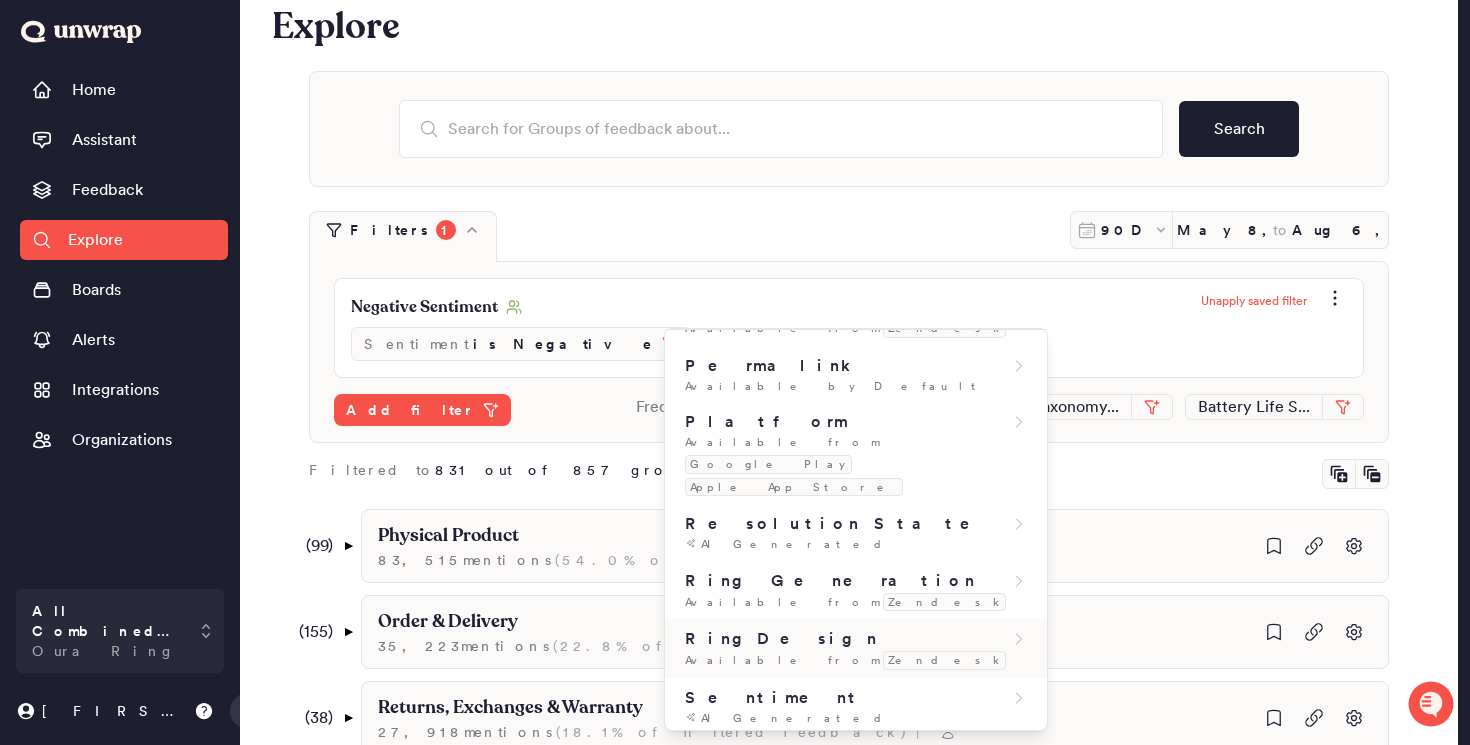 click on "RingDesign" at bounding box center [781, 639] 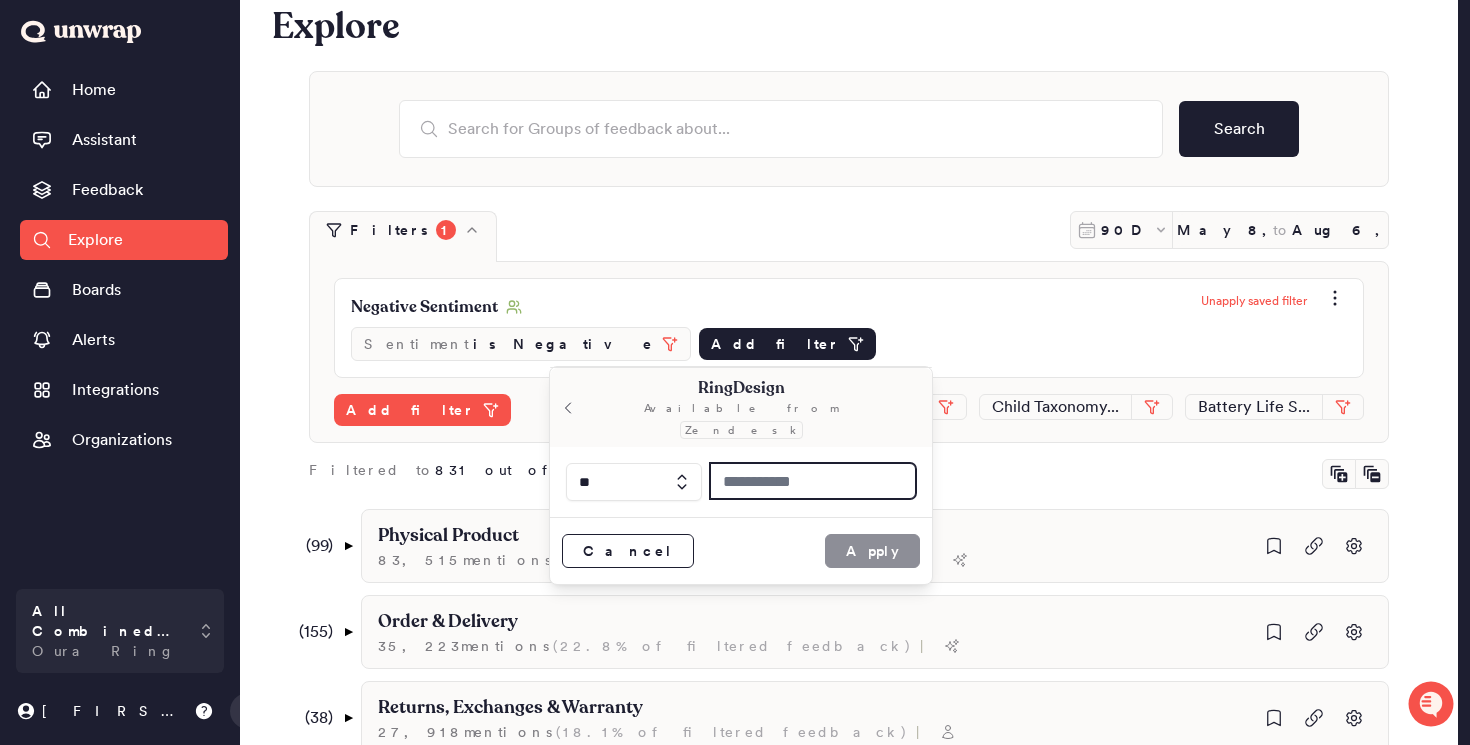 click at bounding box center (813, 481) 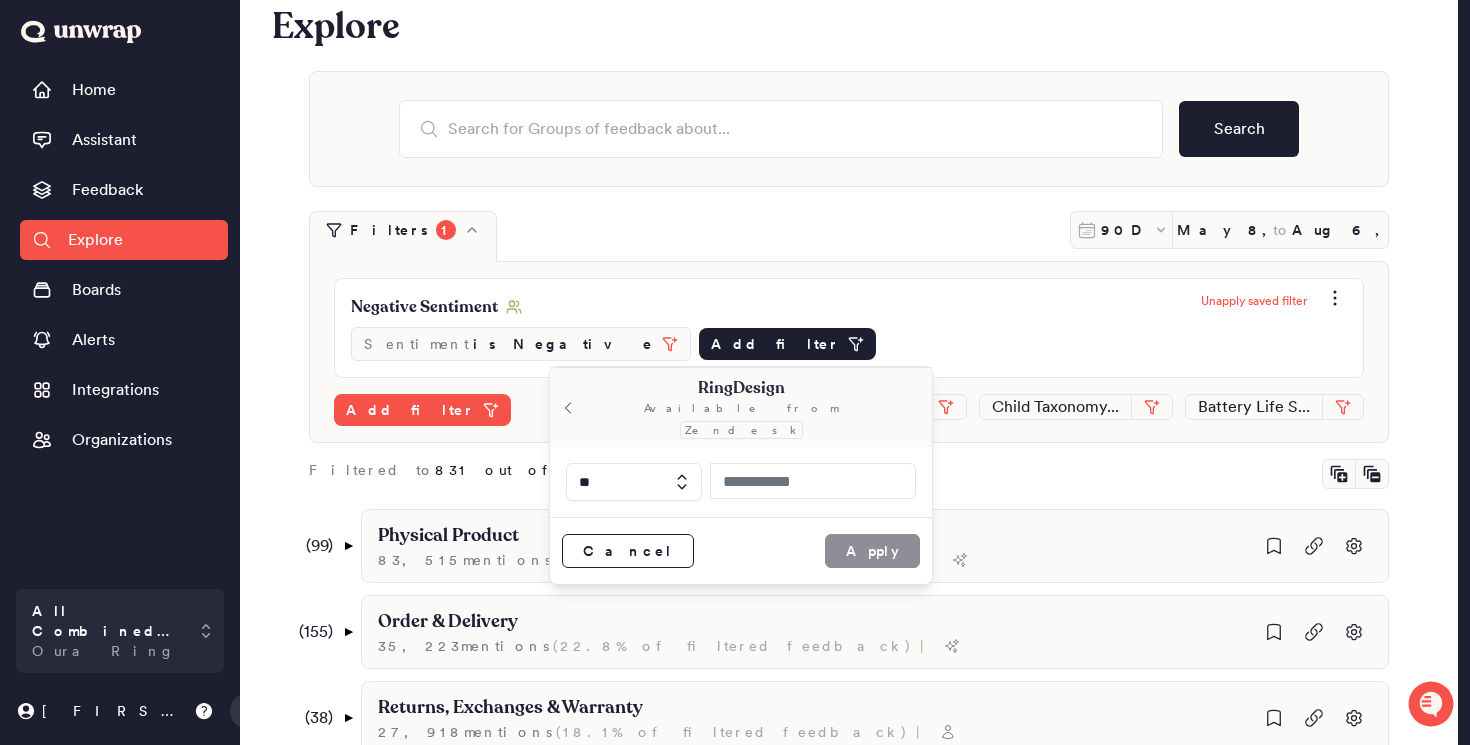 click at bounding box center [634, 482] 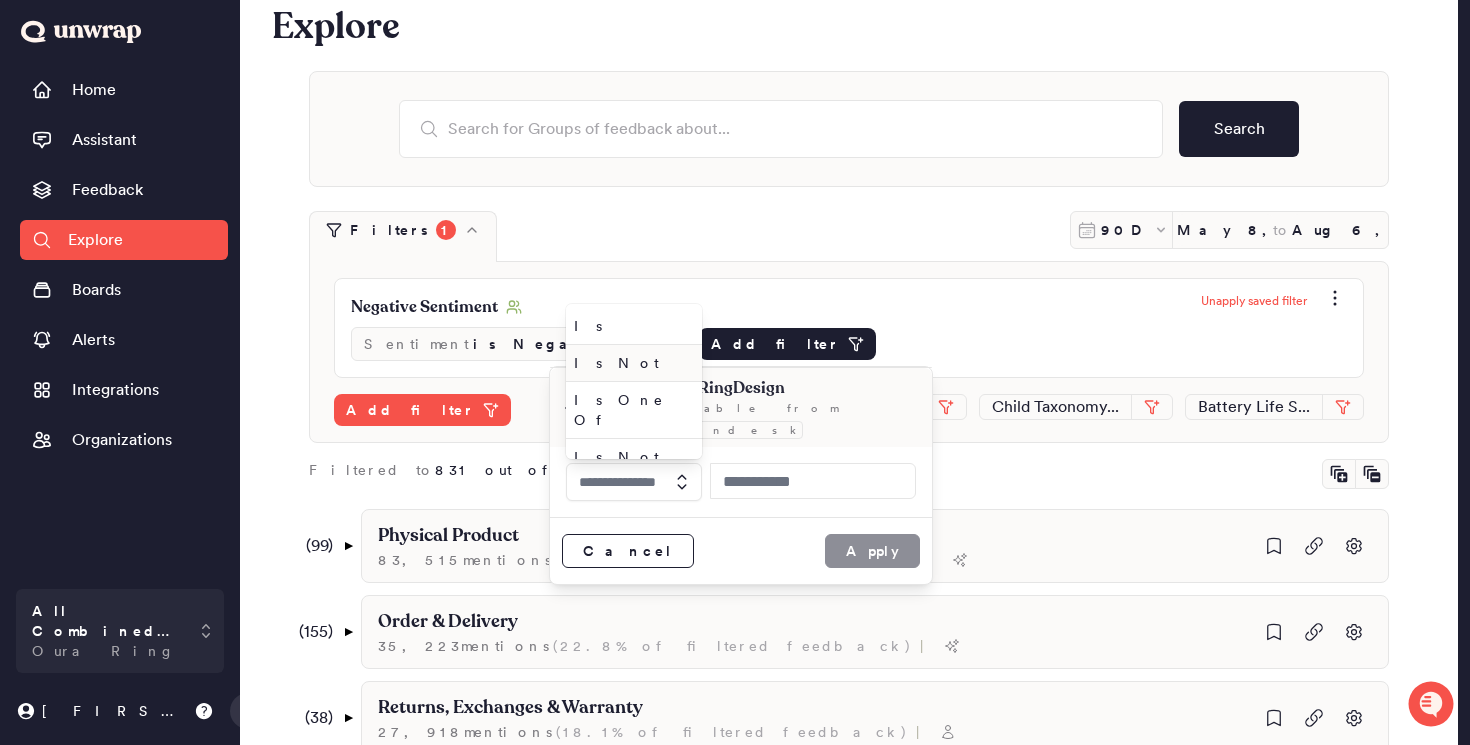 type on "**" 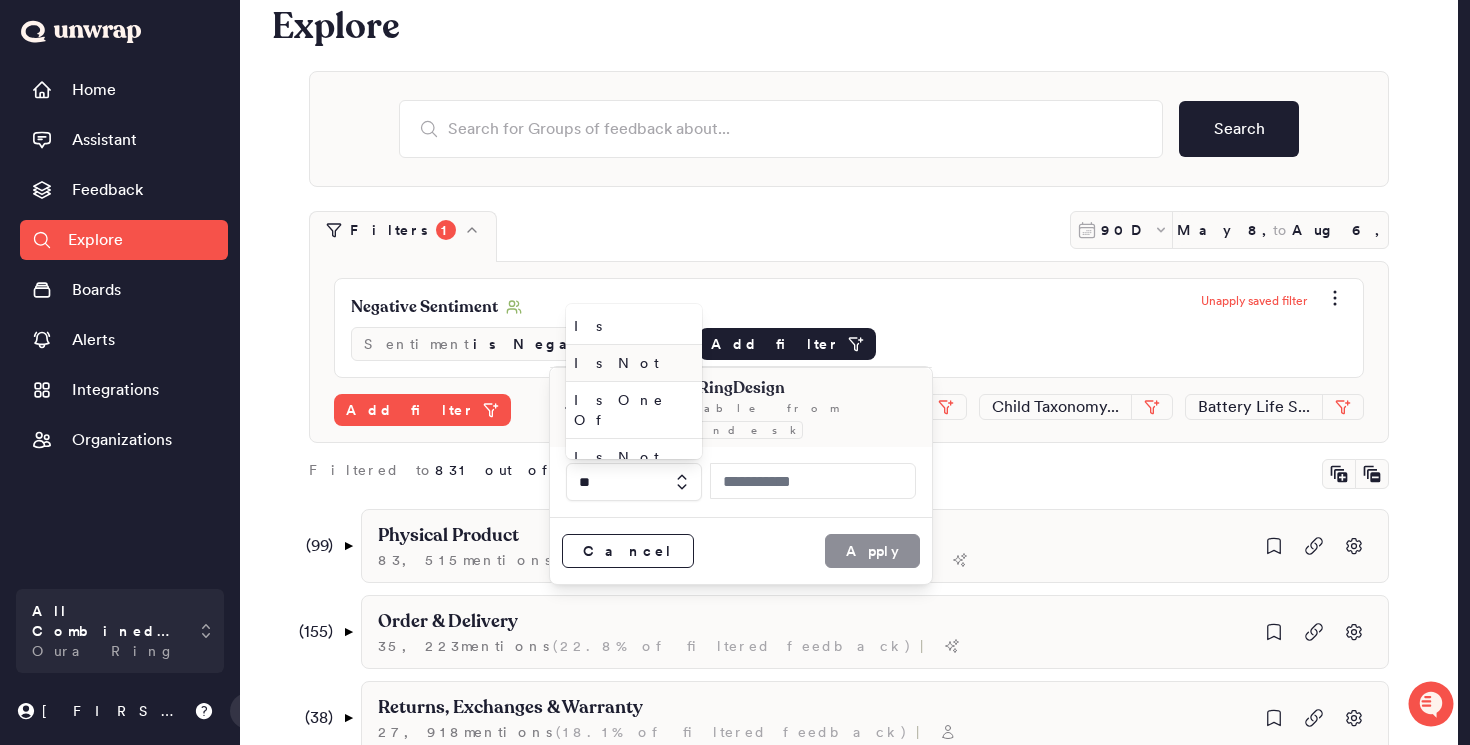 click on "Is Not" at bounding box center [630, 363] 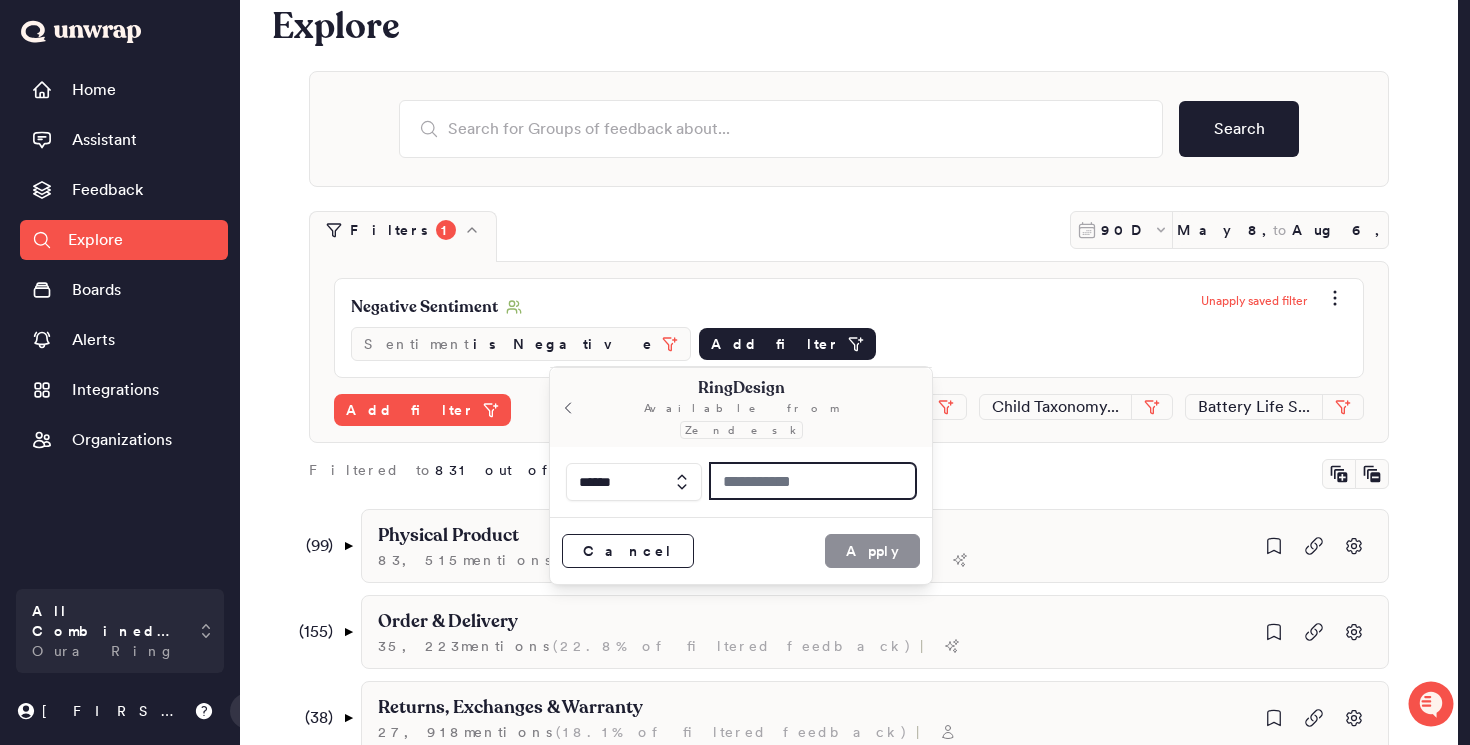 click at bounding box center (813, 481) 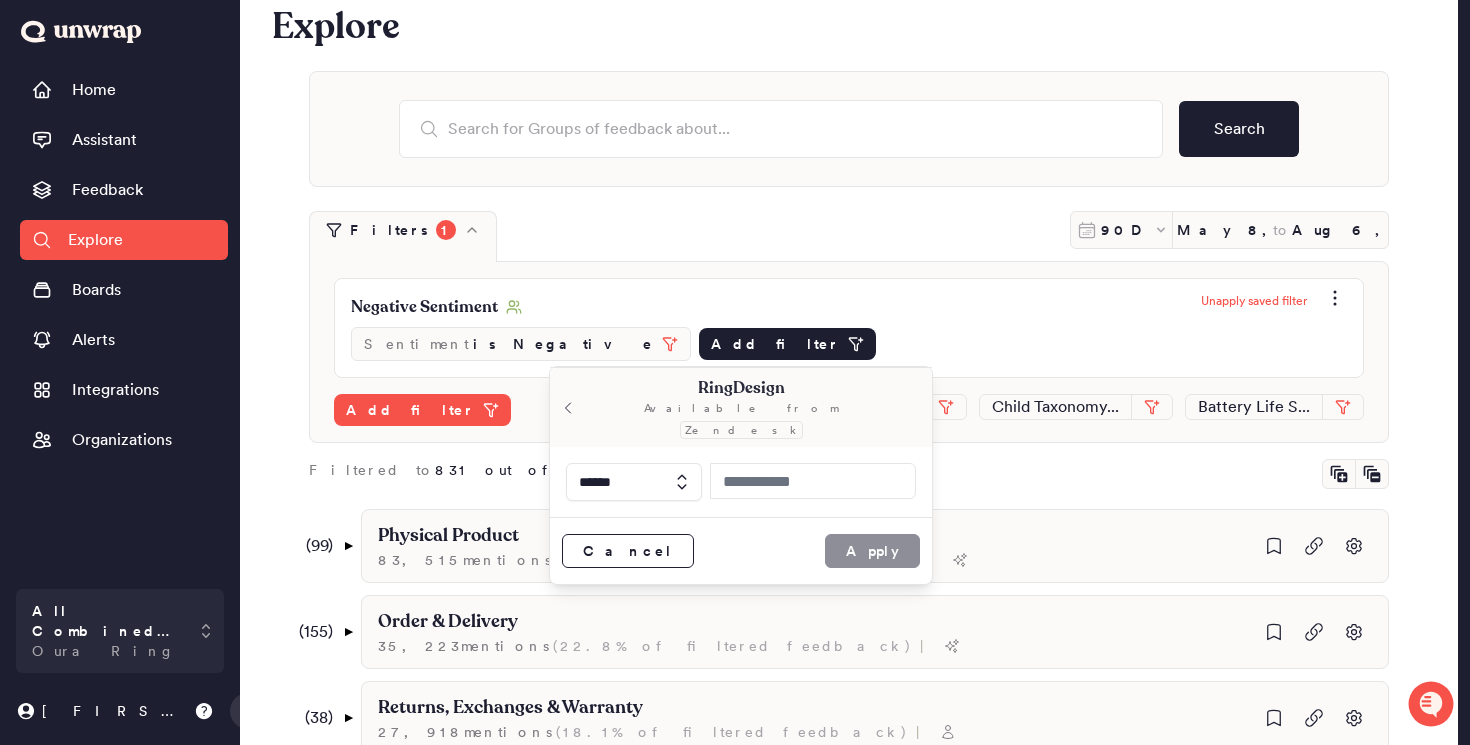 click at bounding box center [634, 482] 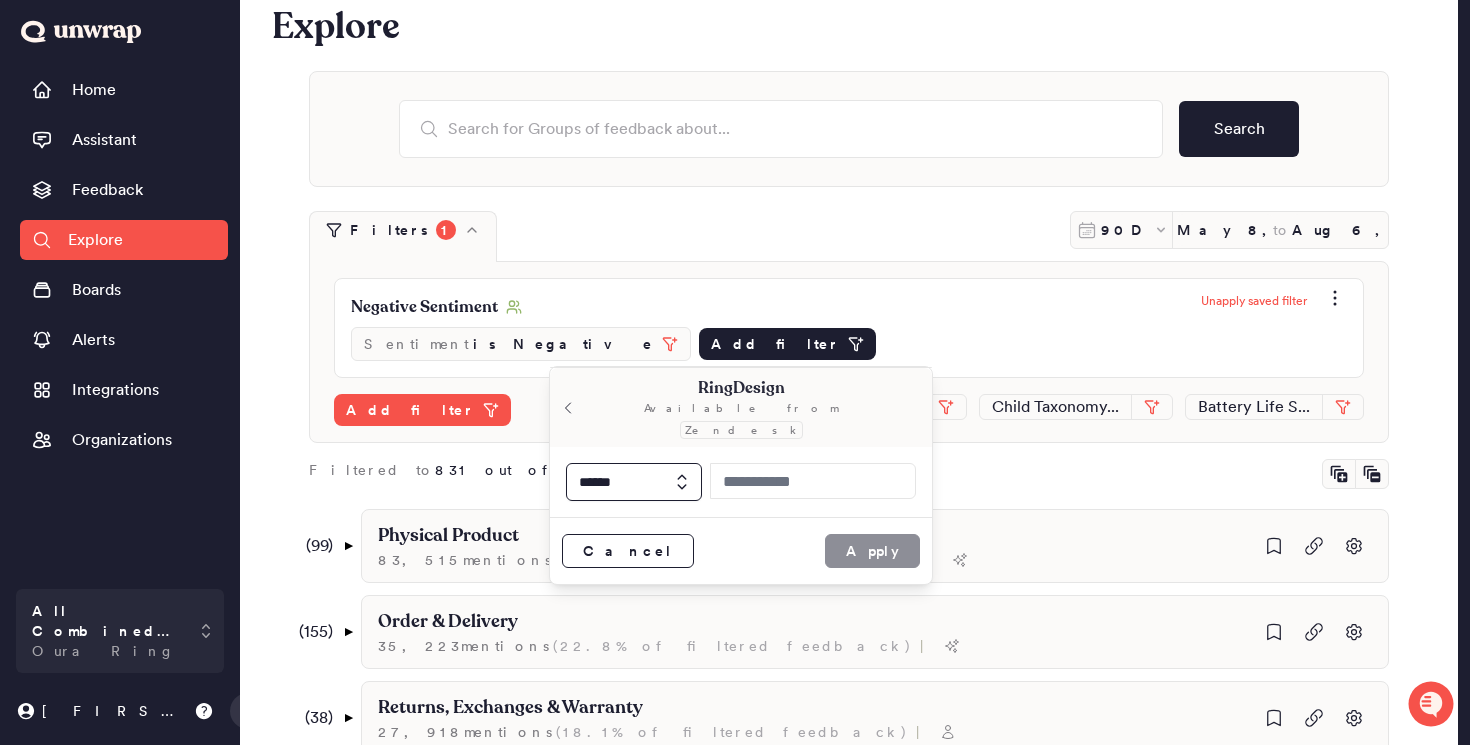 type 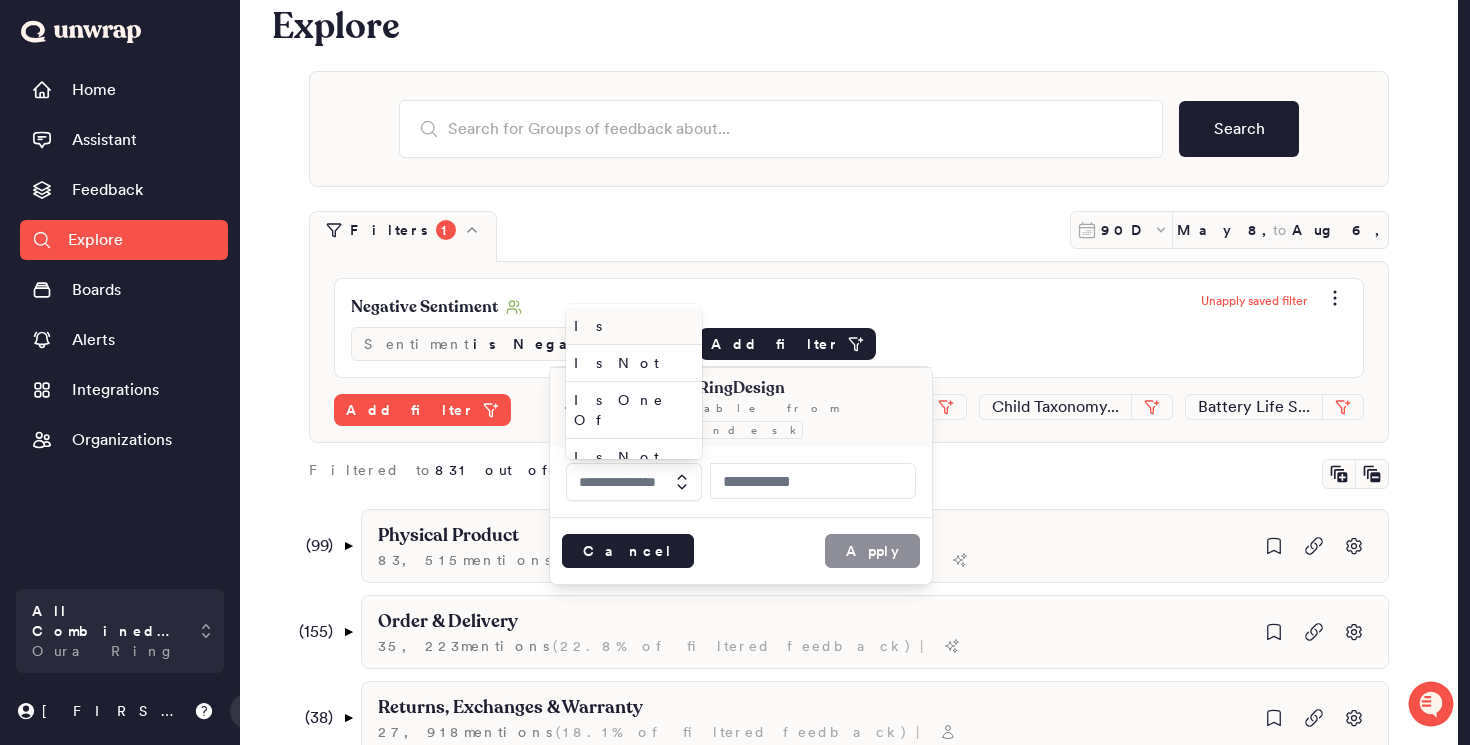 click on "Cancel" at bounding box center (628, 551) 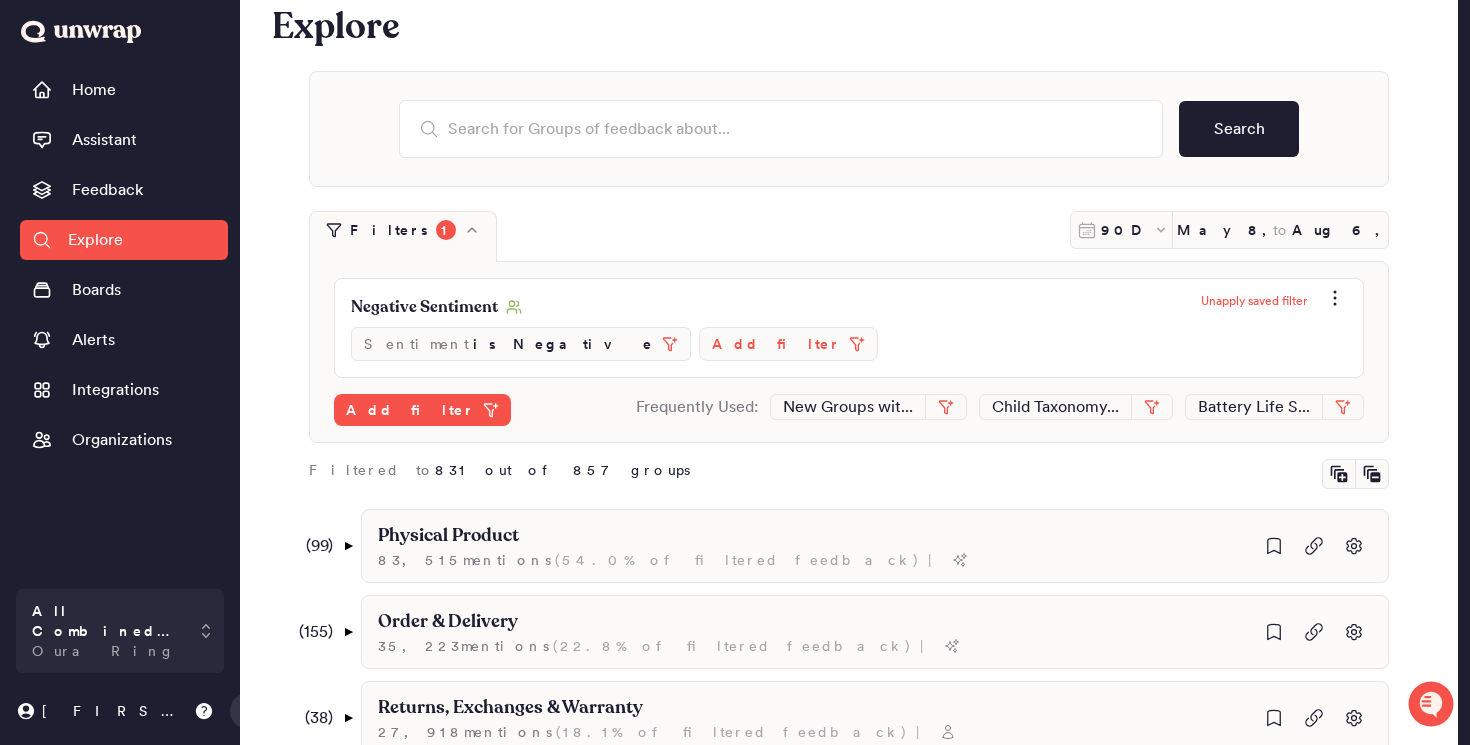 click on "Add filter" at bounding box center (776, 344) 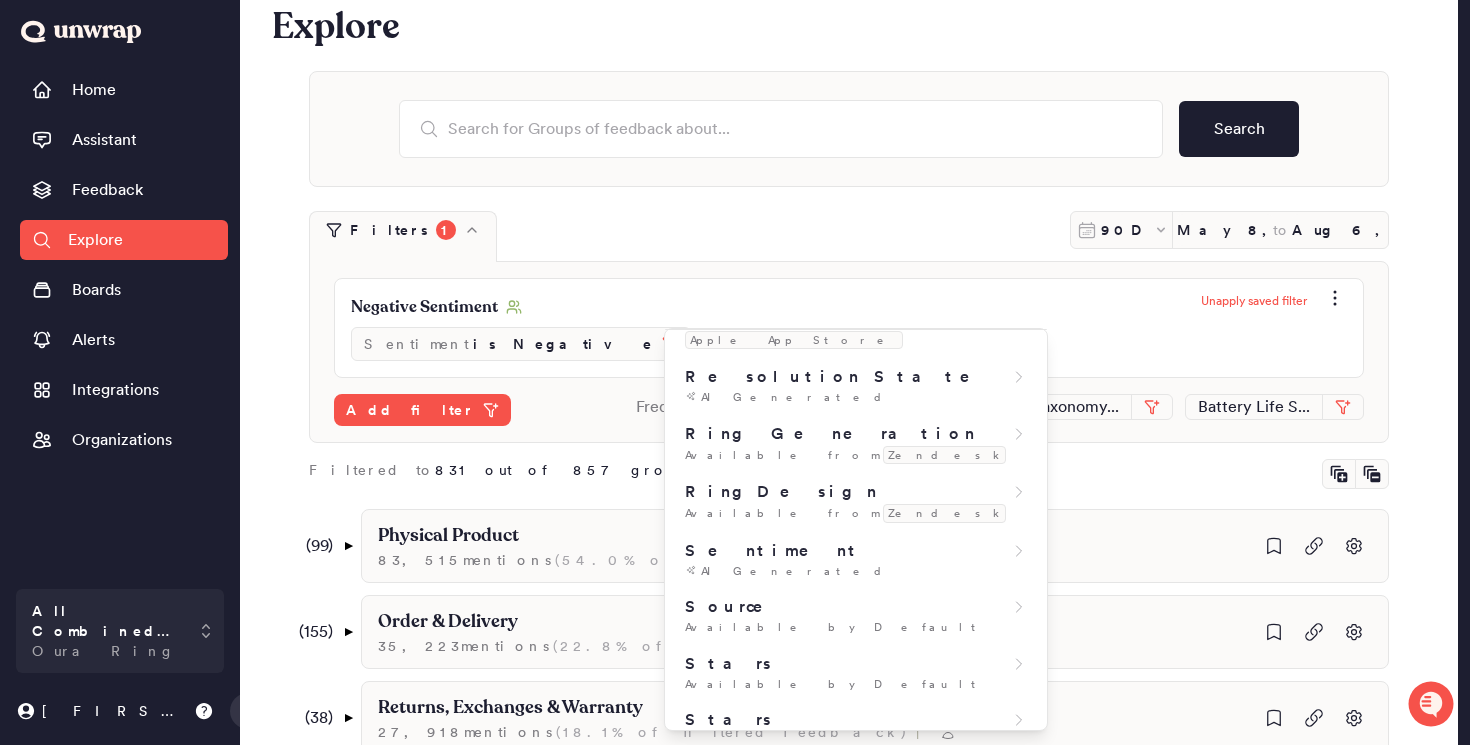 scroll, scrollTop: 1742, scrollLeft: 0, axis: vertical 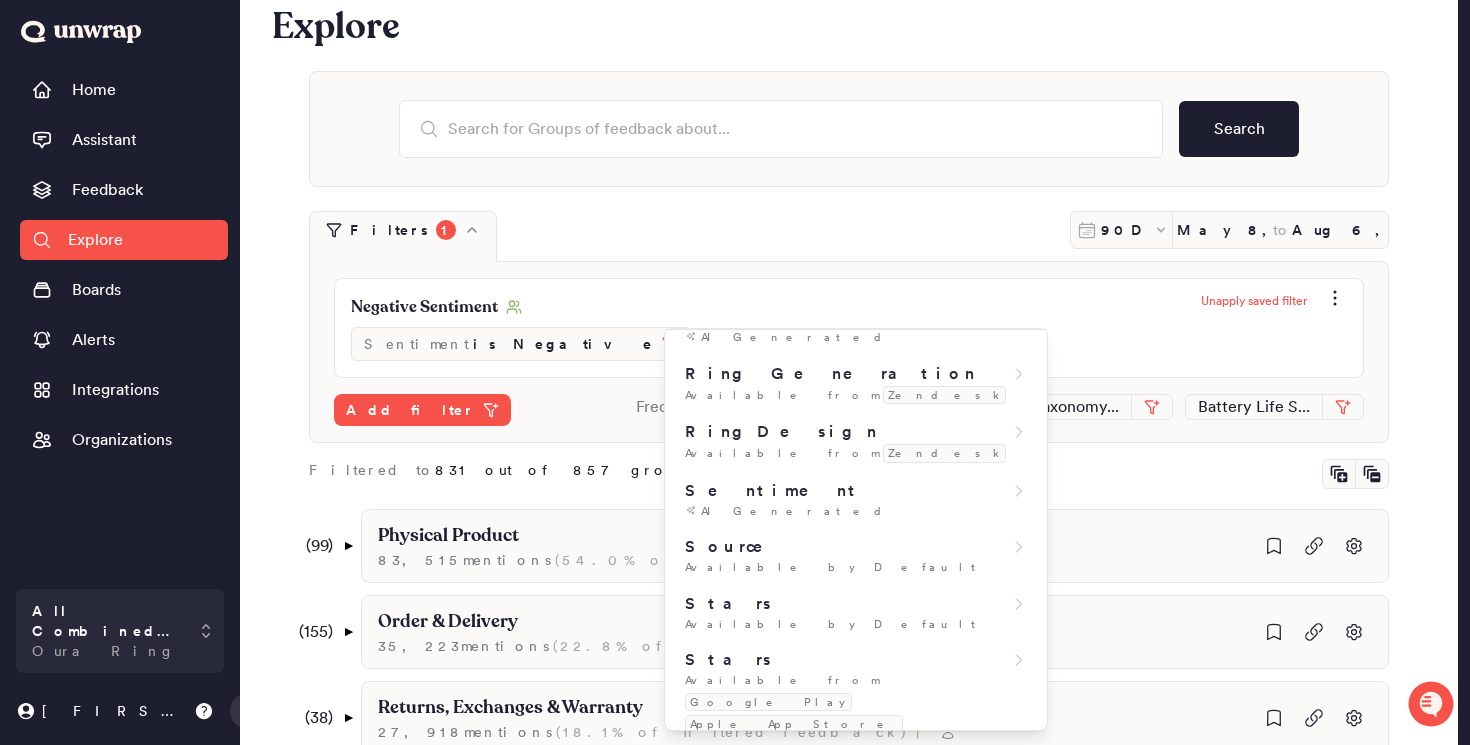 click on "Symptom Code" at bounding box center [797, 762] 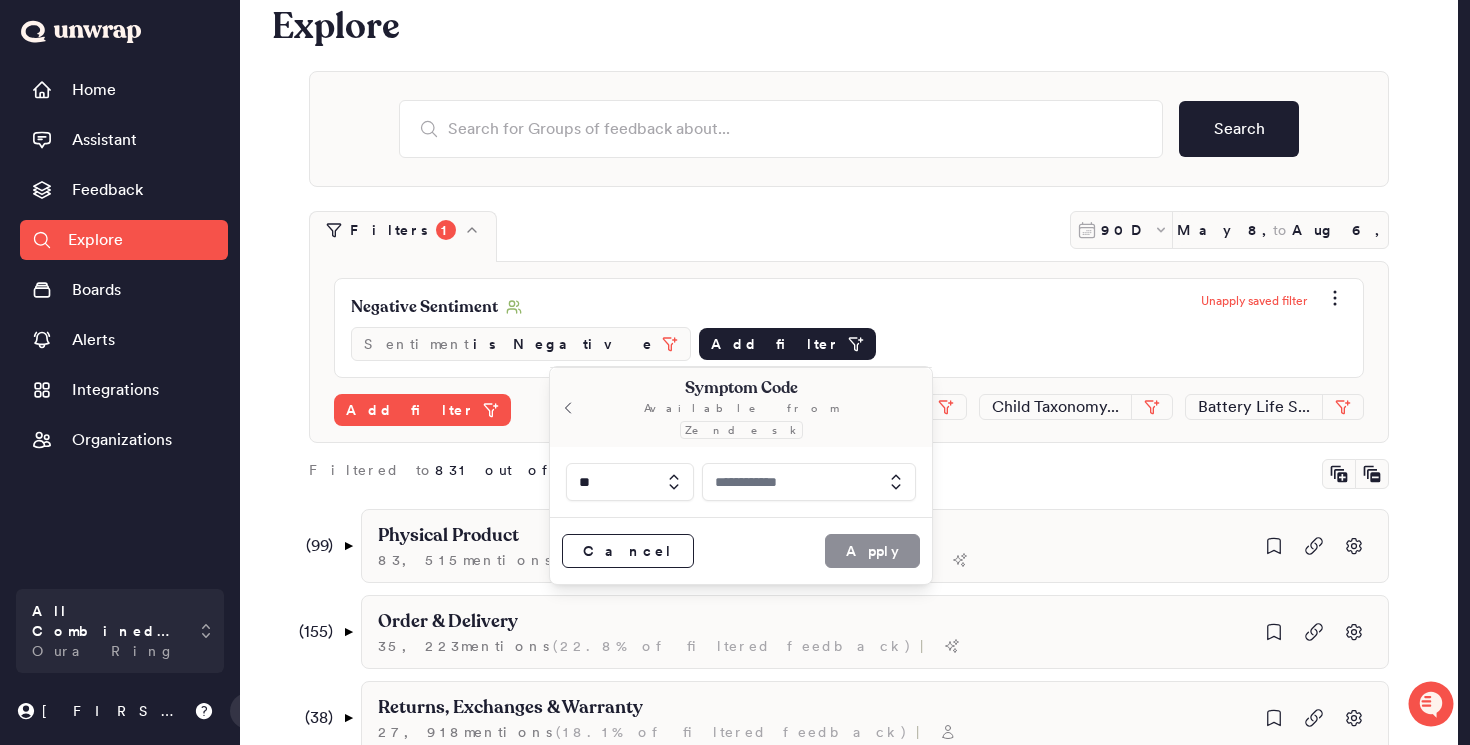 click at bounding box center [809, 482] 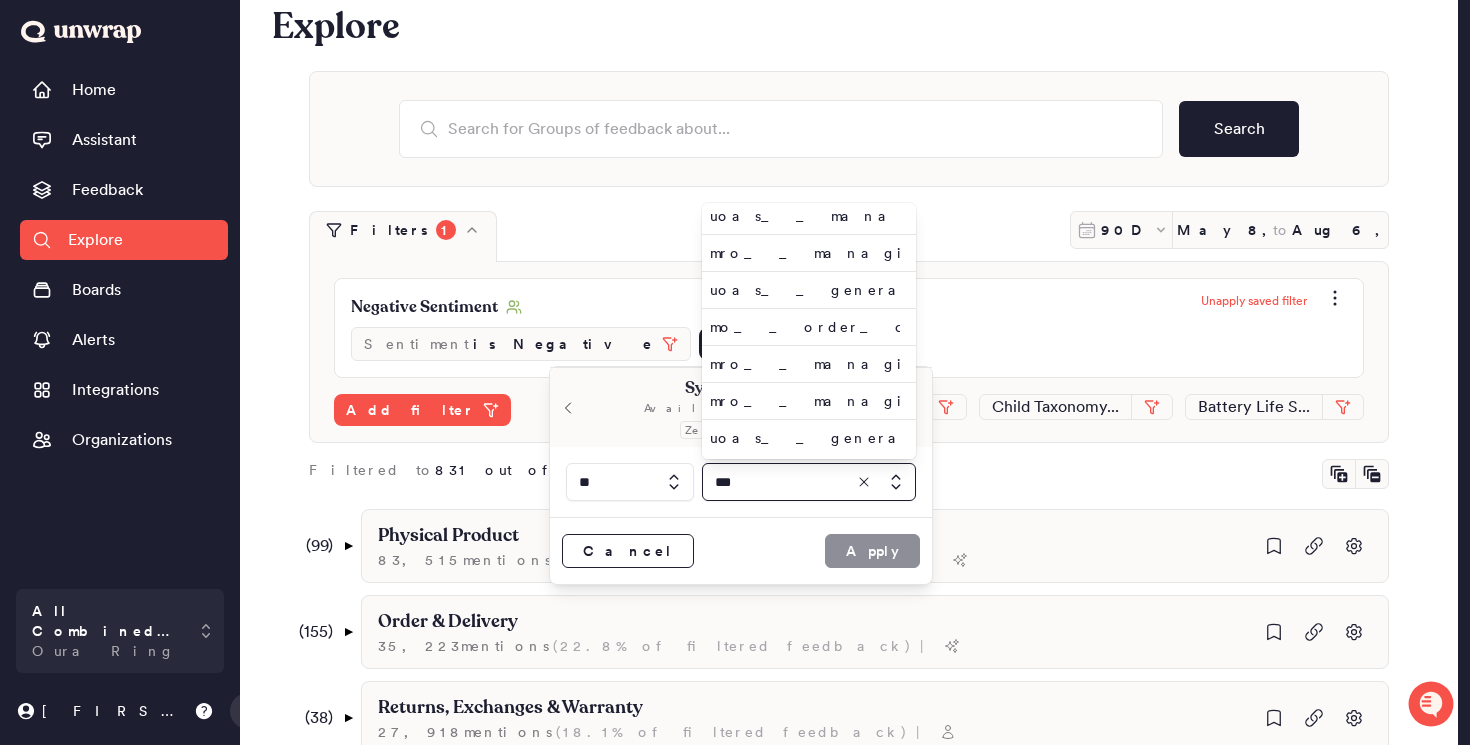 scroll, scrollTop: 0, scrollLeft: 0, axis: both 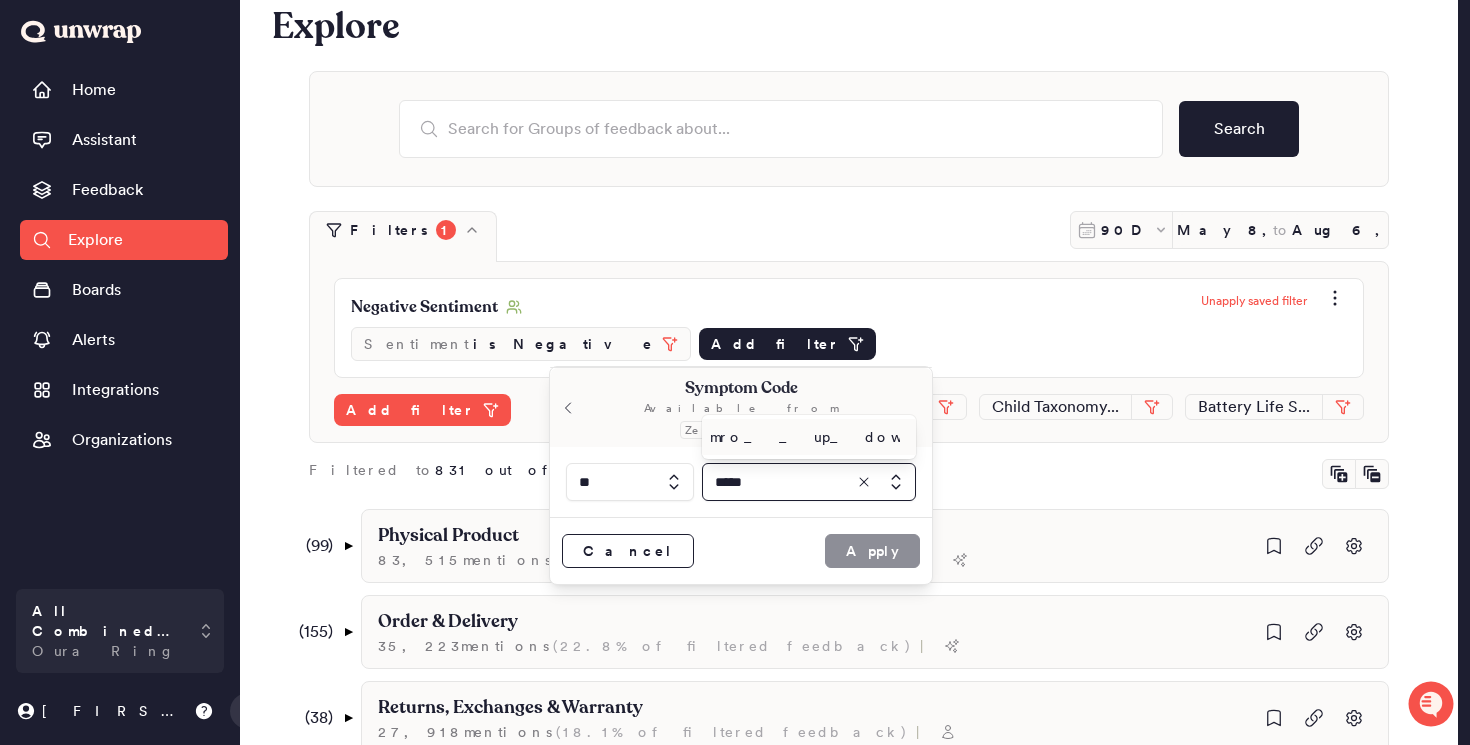 type on "*****" 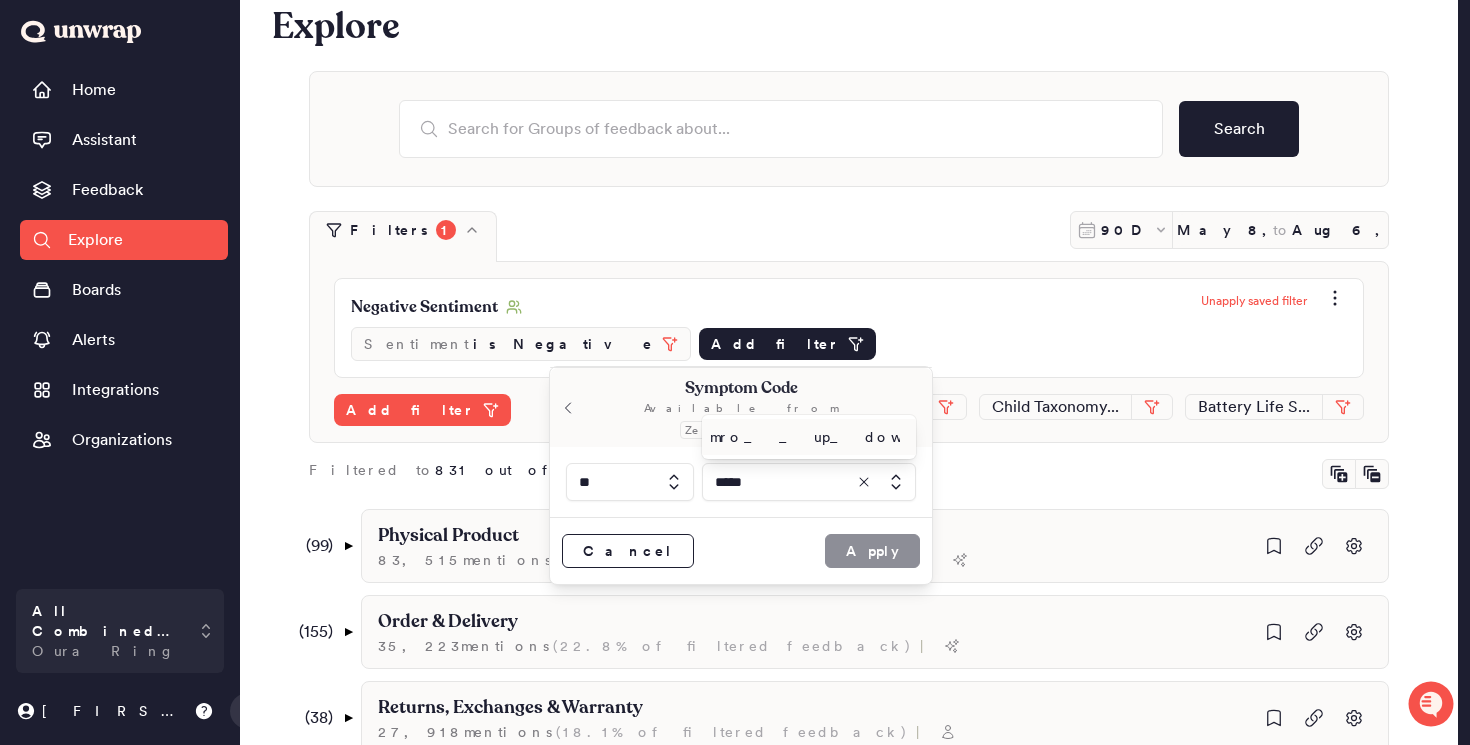 click on "mro__up_downgrade__prepaid_membership_plan" at bounding box center [805, 437] 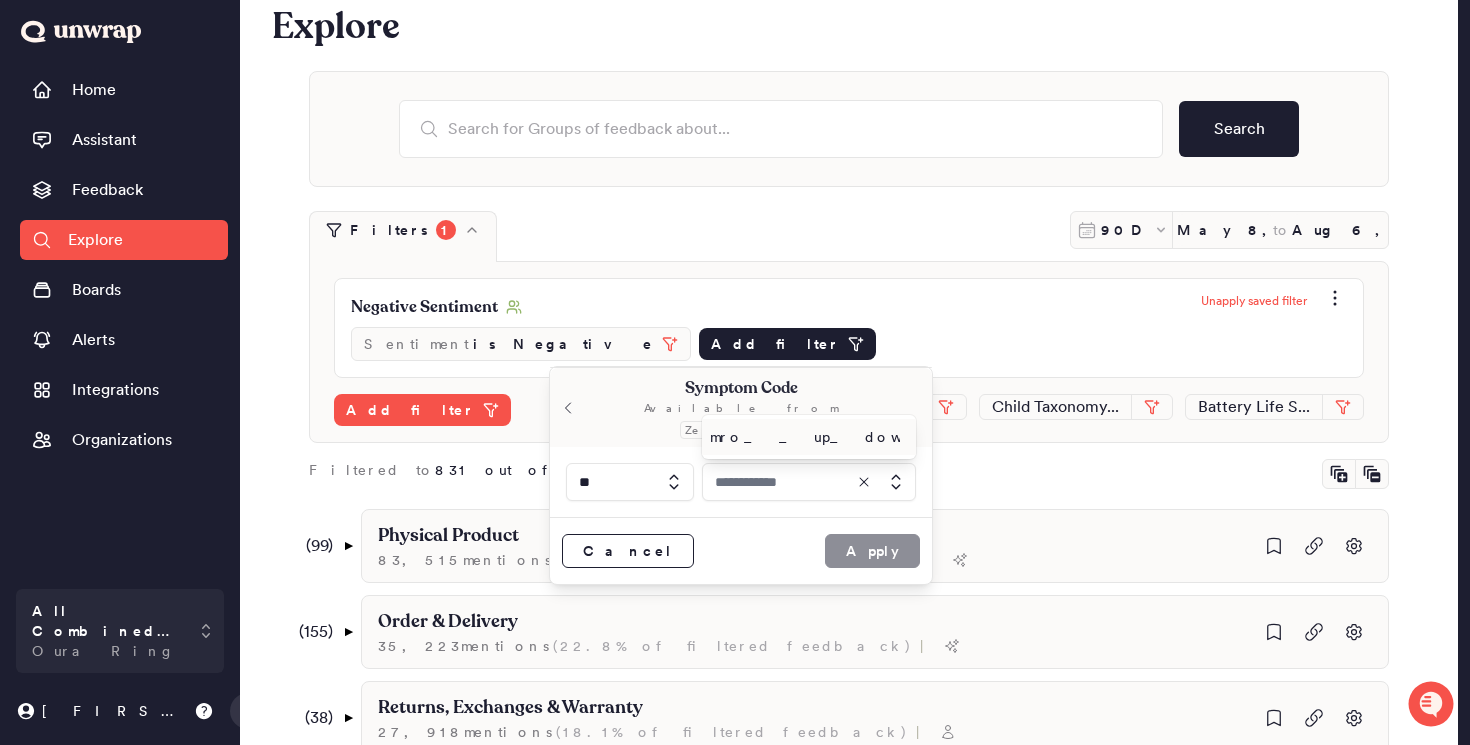type on "**********" 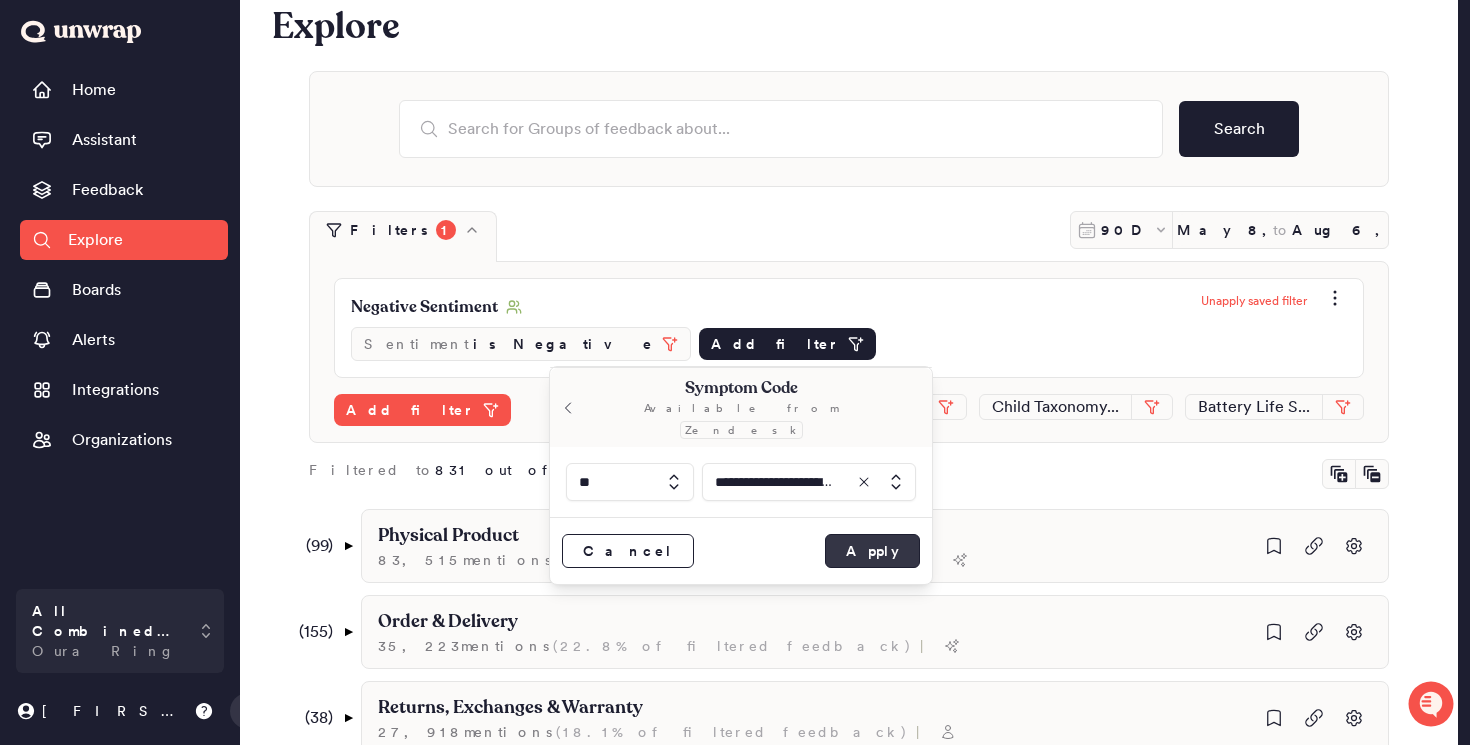 click on "Apply" at bounding box center [872, 551] 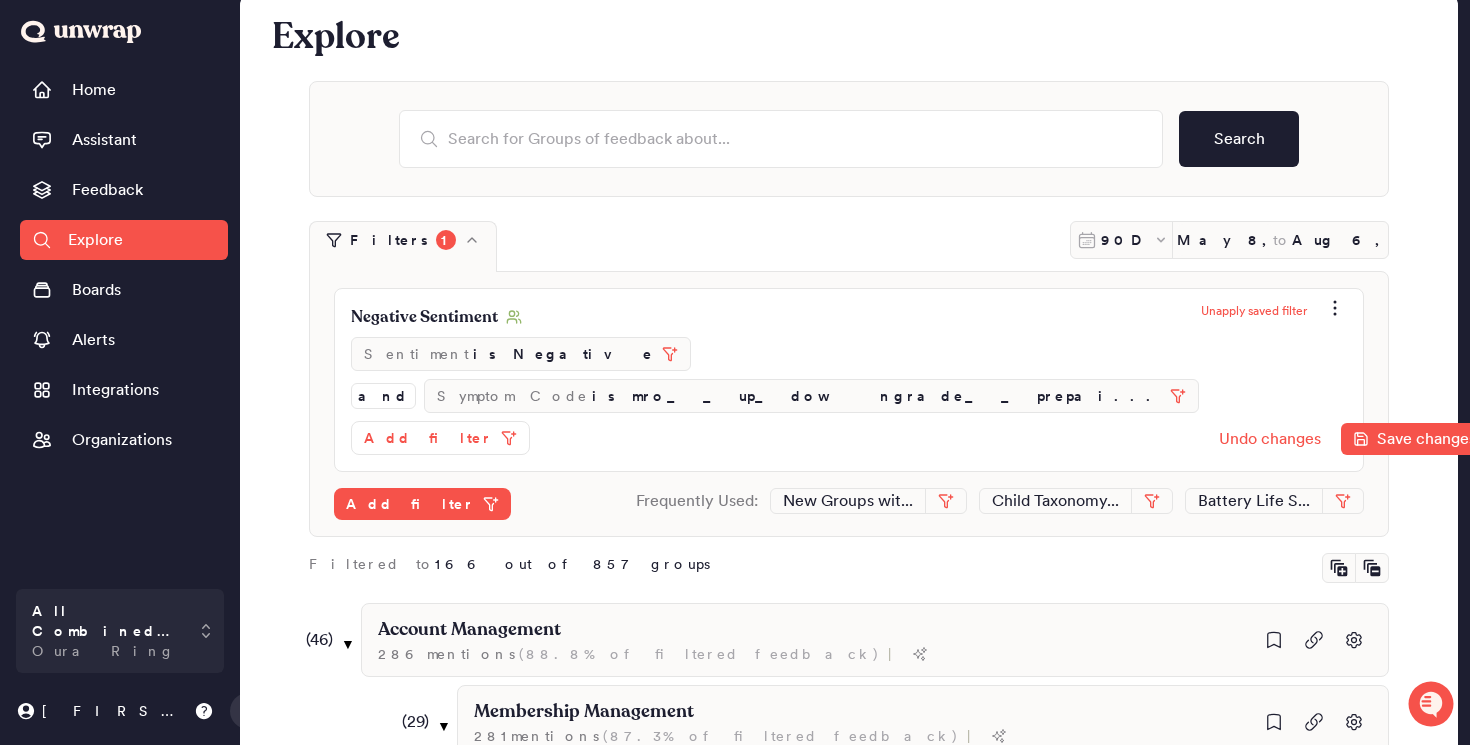 scroll, scrollTop: 0, scrollLeft: 0, axis: both 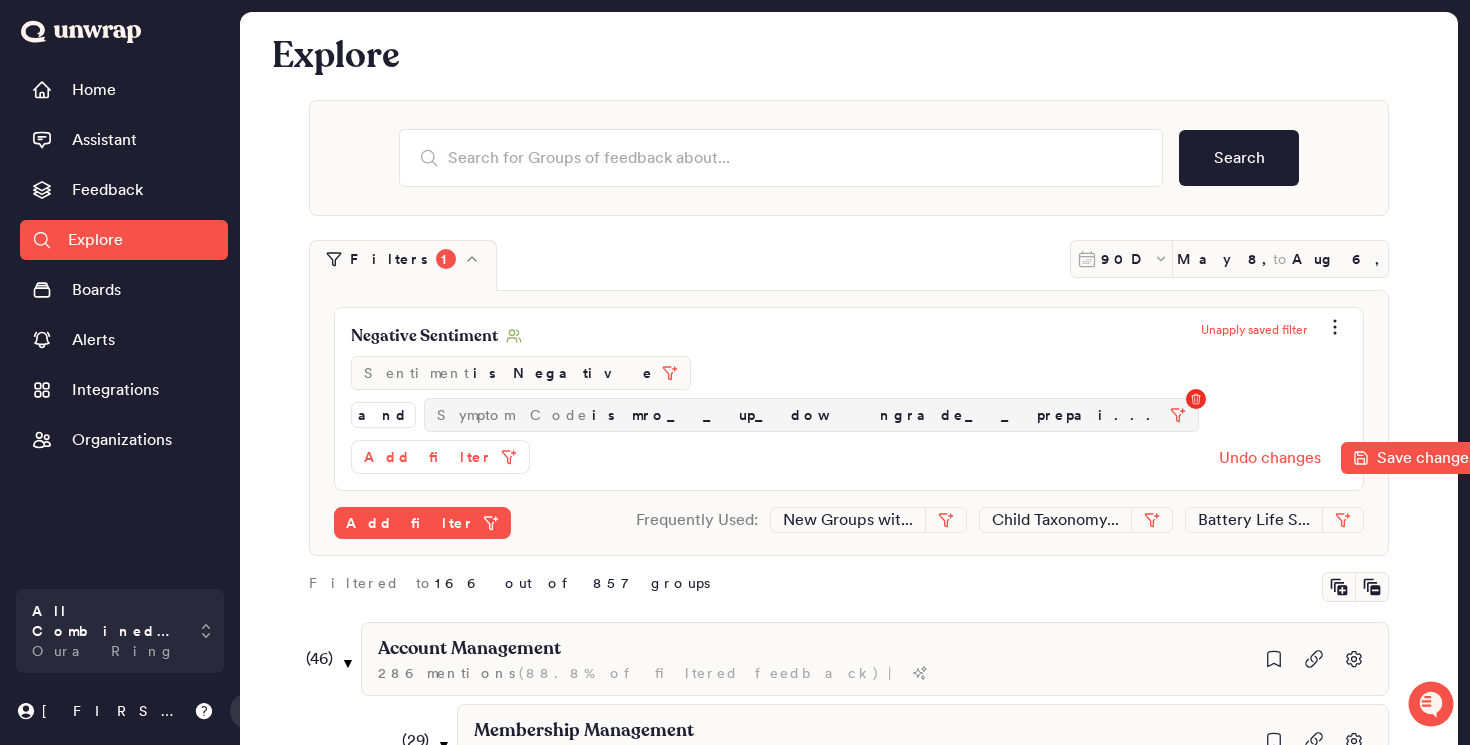 click 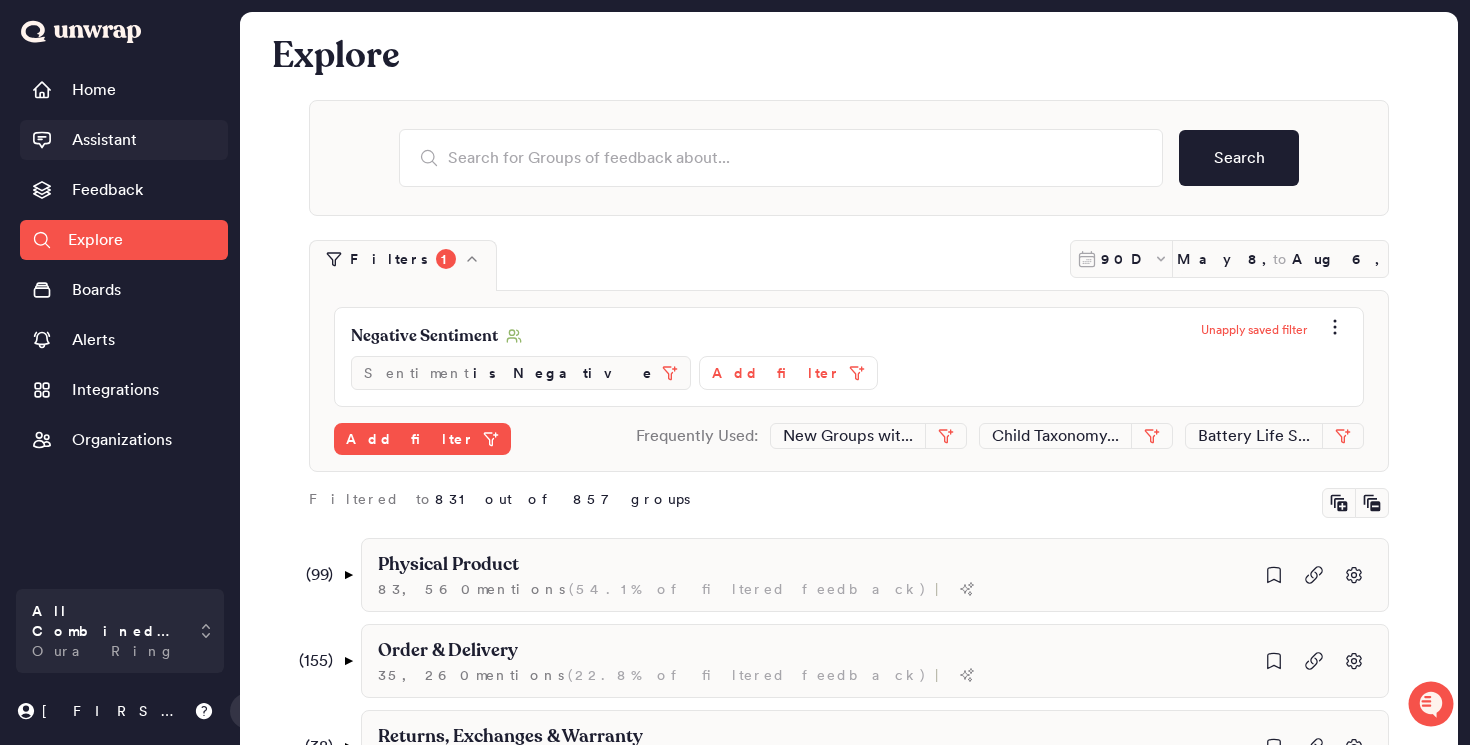 click on "Assistant" at bounding box center (104, 140) 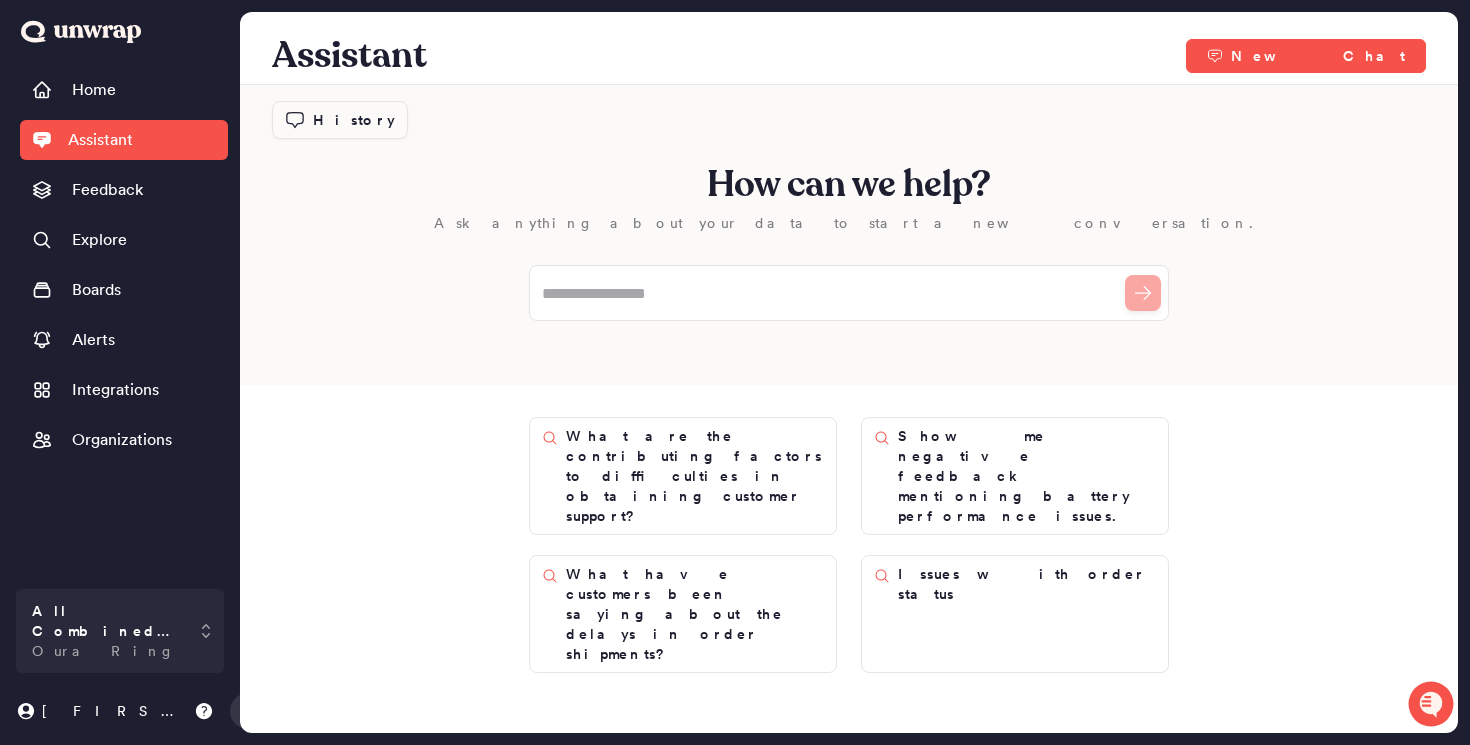 click on "History" at bounding box center [340, 120] 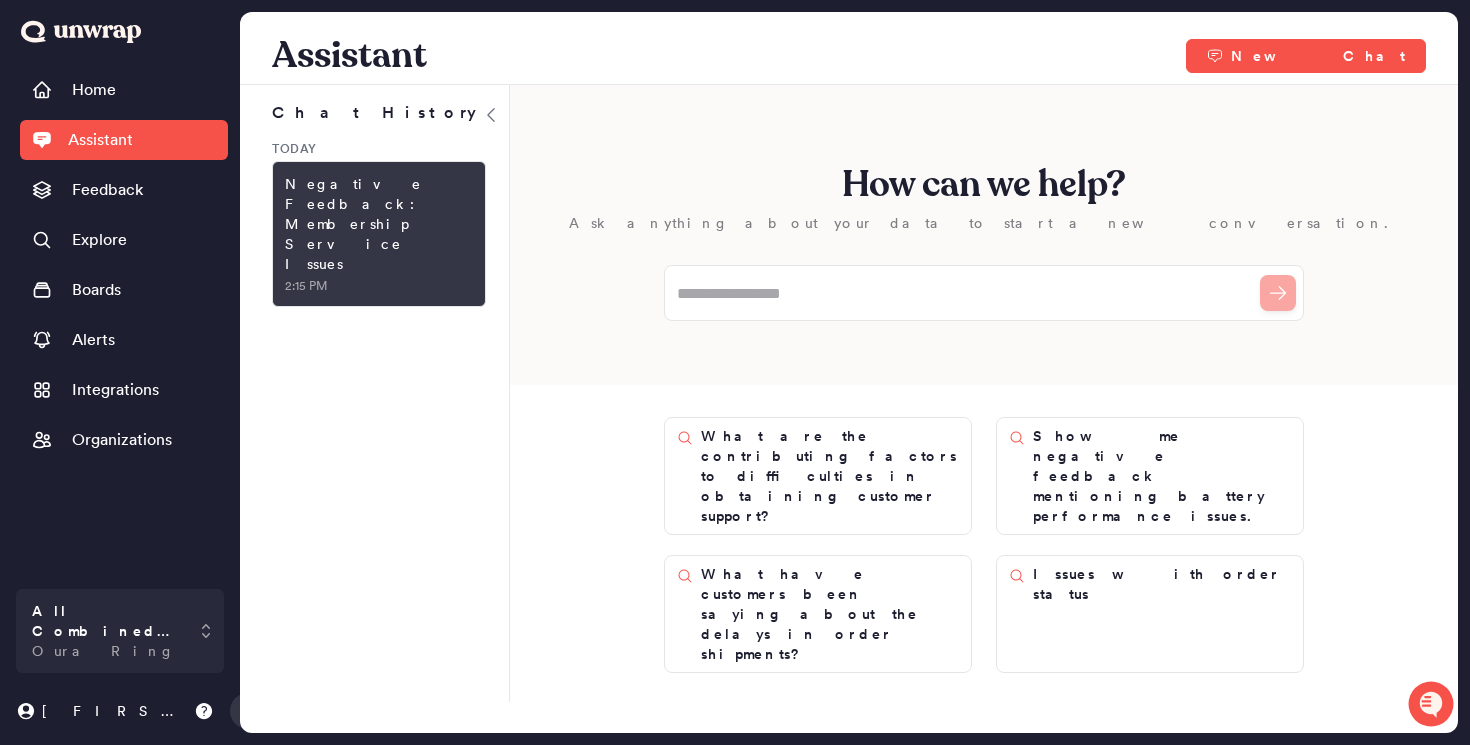 click on "2:15 PM" at bounding box center [379, 284] 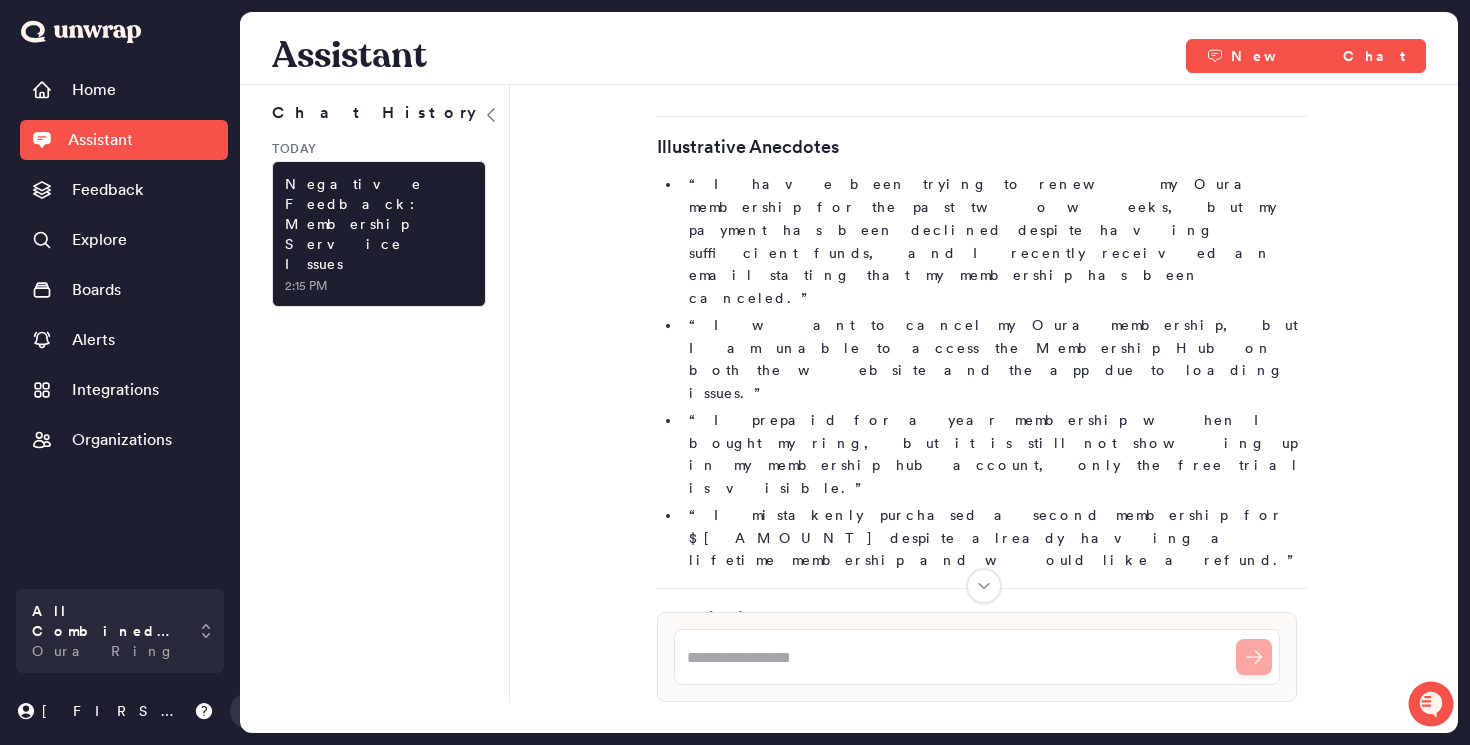 scroll, scrollTop: 1533, scrollLeft: 0, axis: vertical 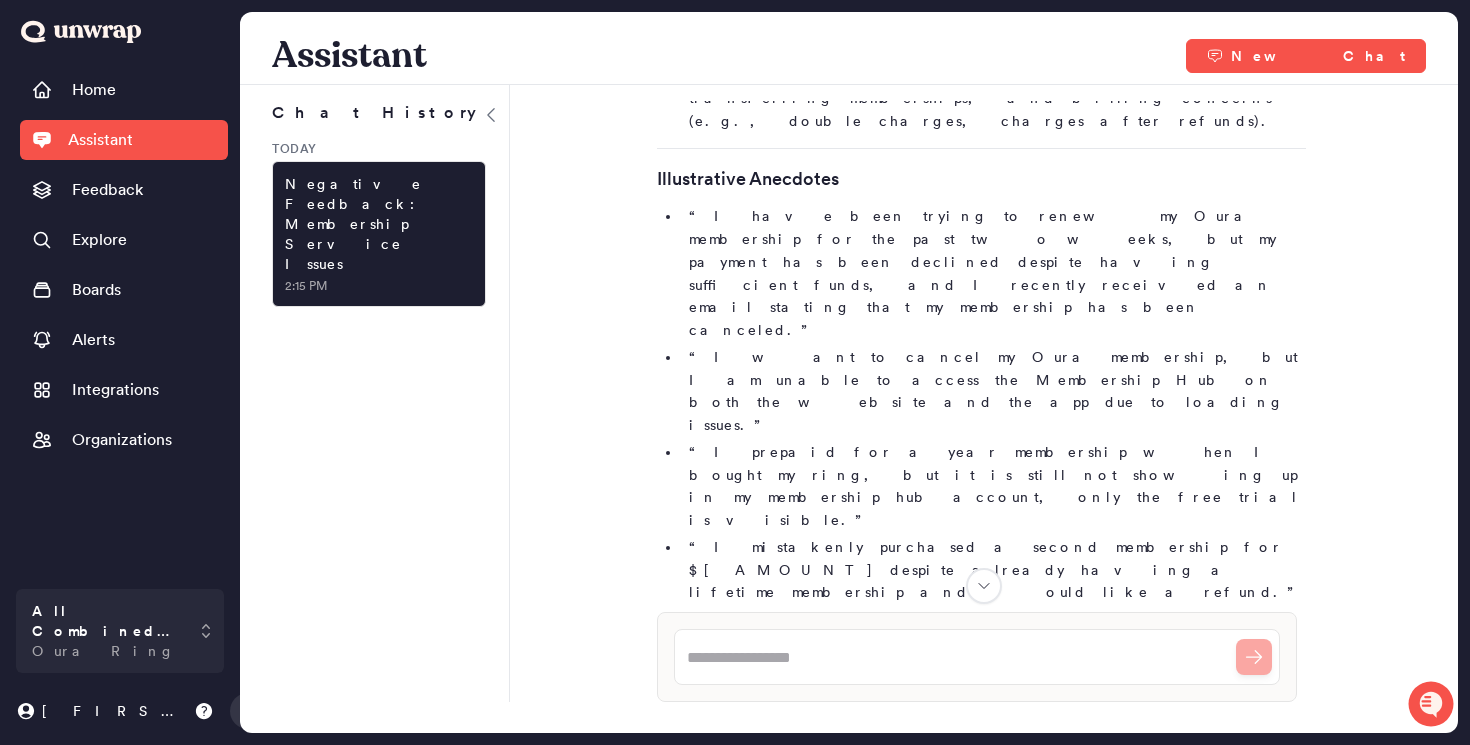 click on "Problems with Membership Cancellation" at bounding box center [763, 1036] 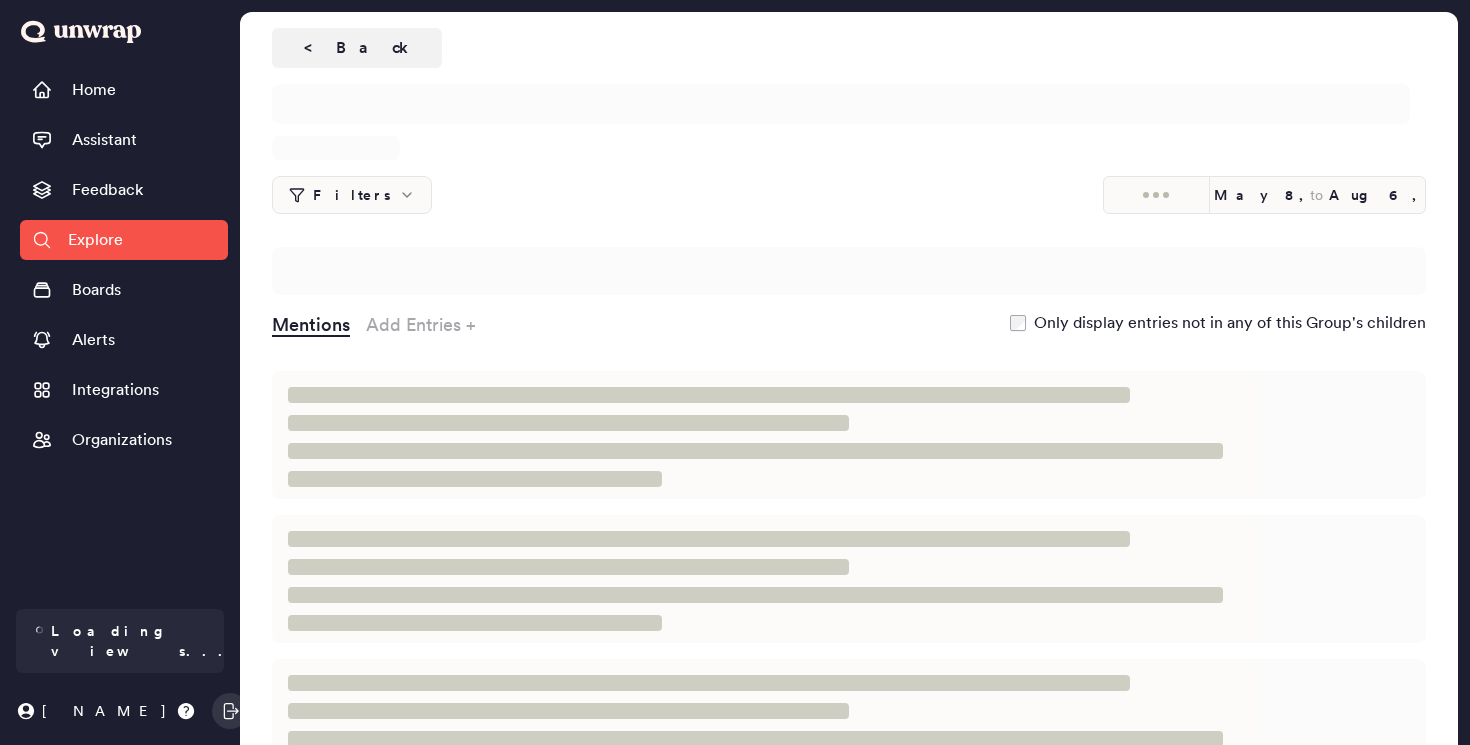 scroll, scrollTop: 0, scrollLeft: 0, axis: both 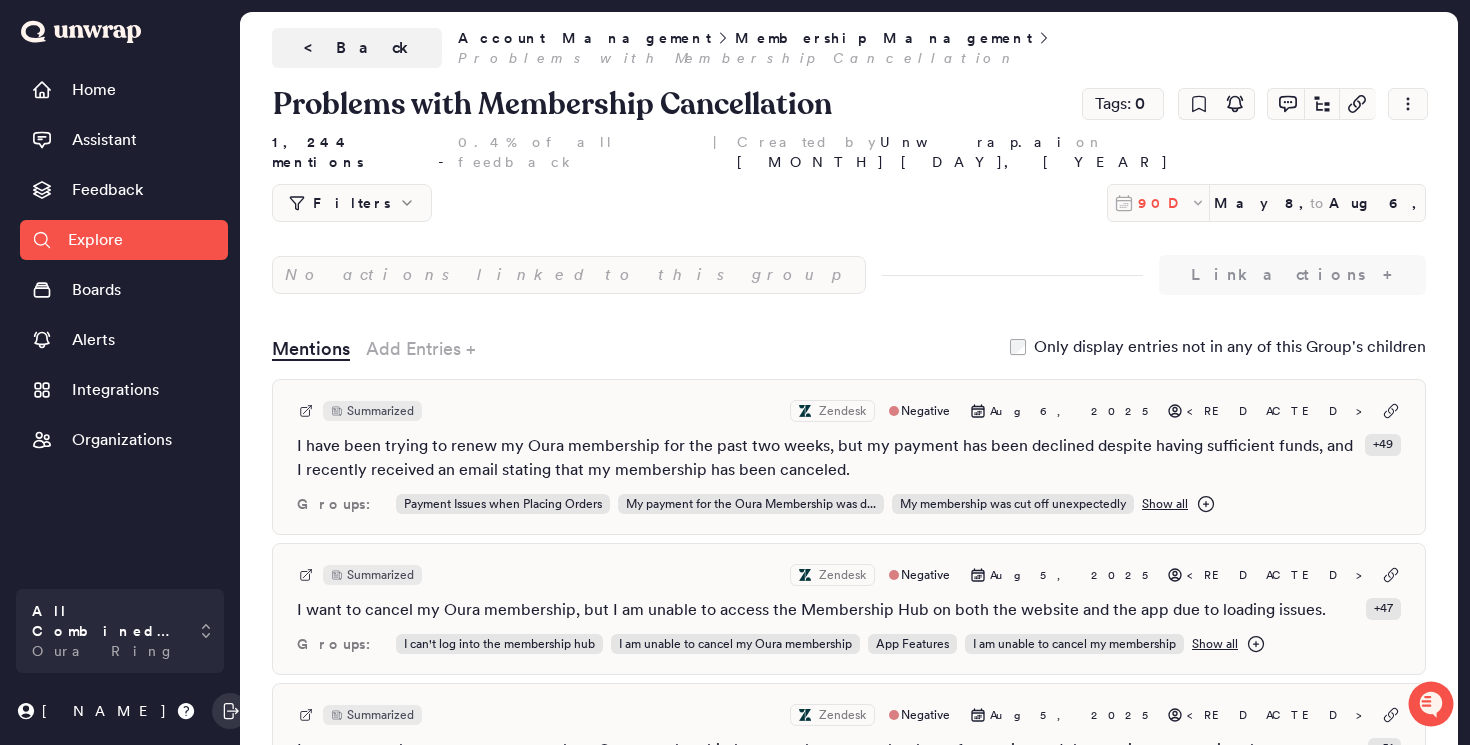 click on "90D" at bounding box center [1164, 203] 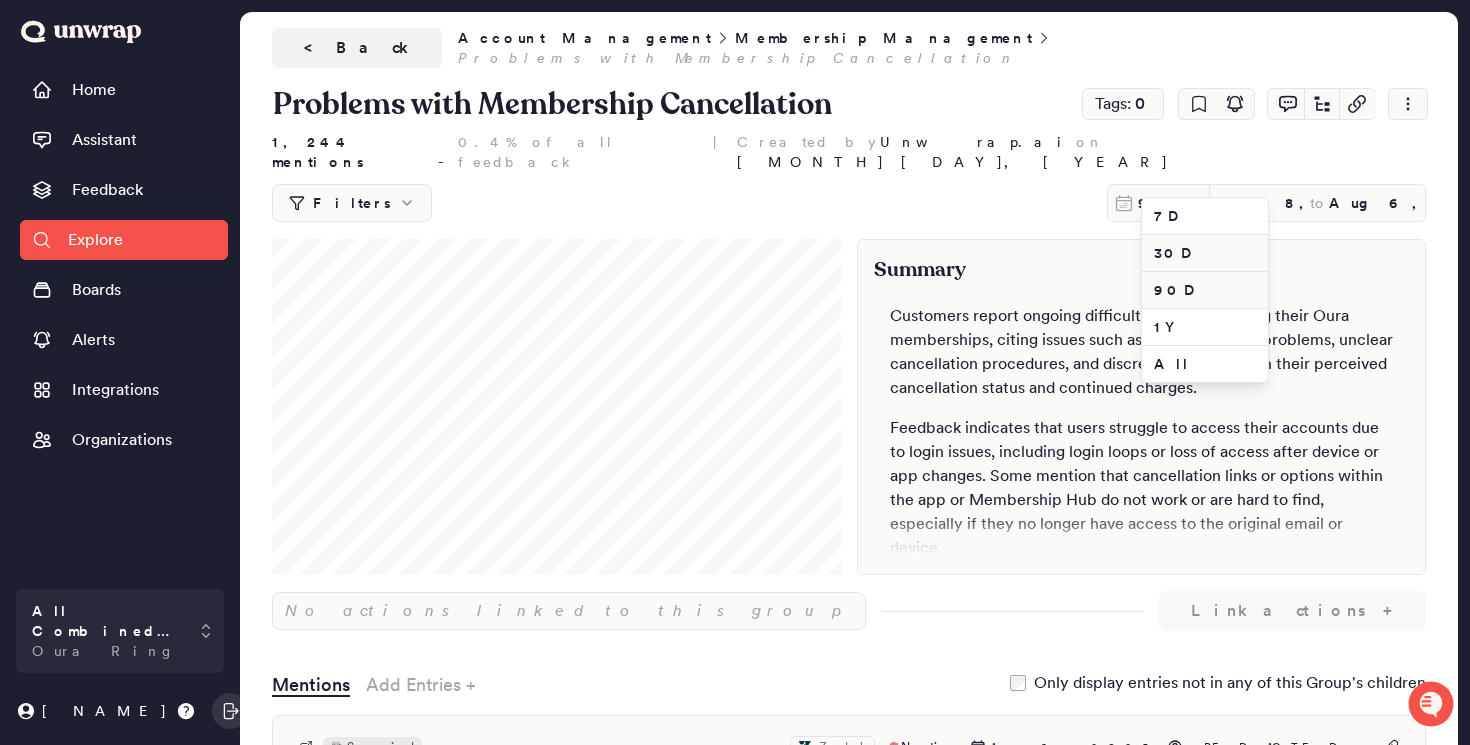 click on "30D" at bounding box center (1205, 253) 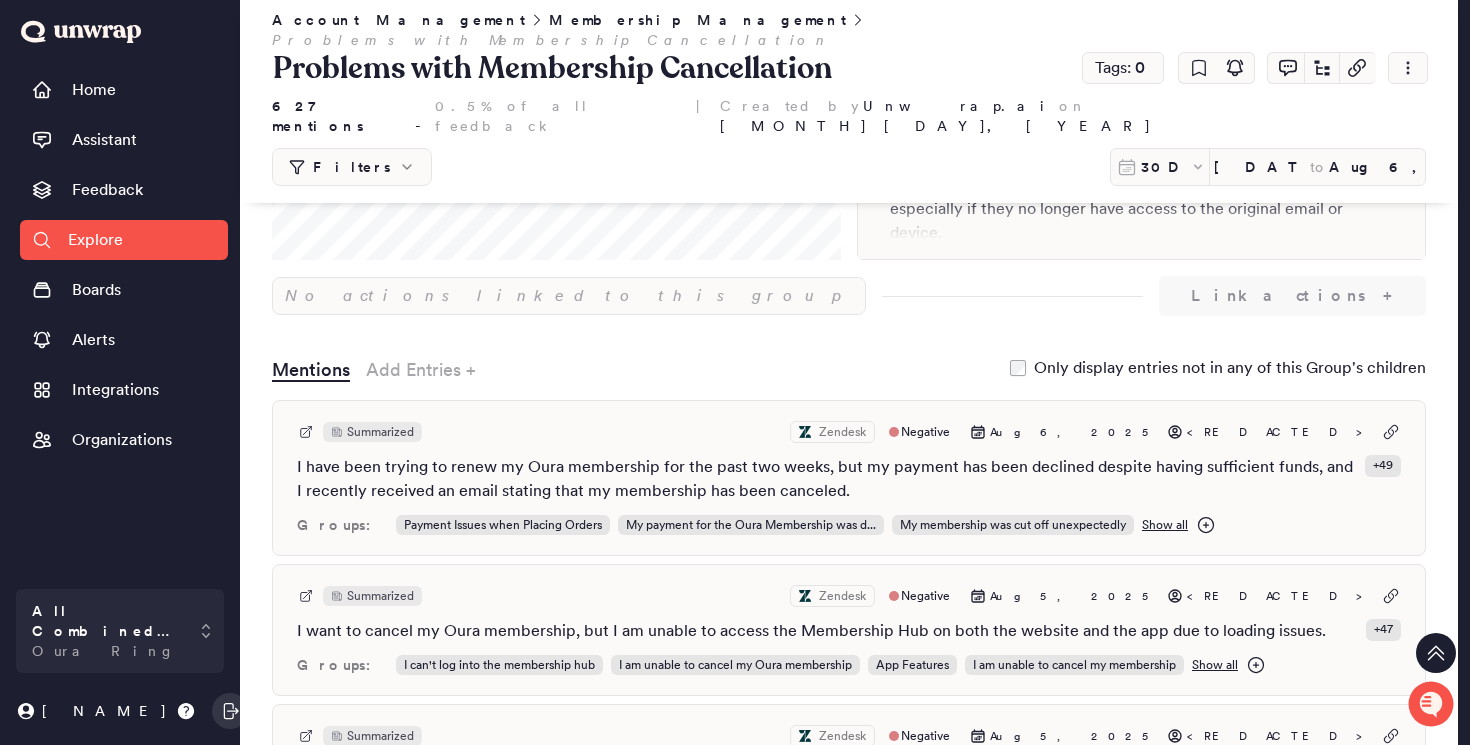 scroll, scrollTop: 0, scrollLeft: 0, axis: both 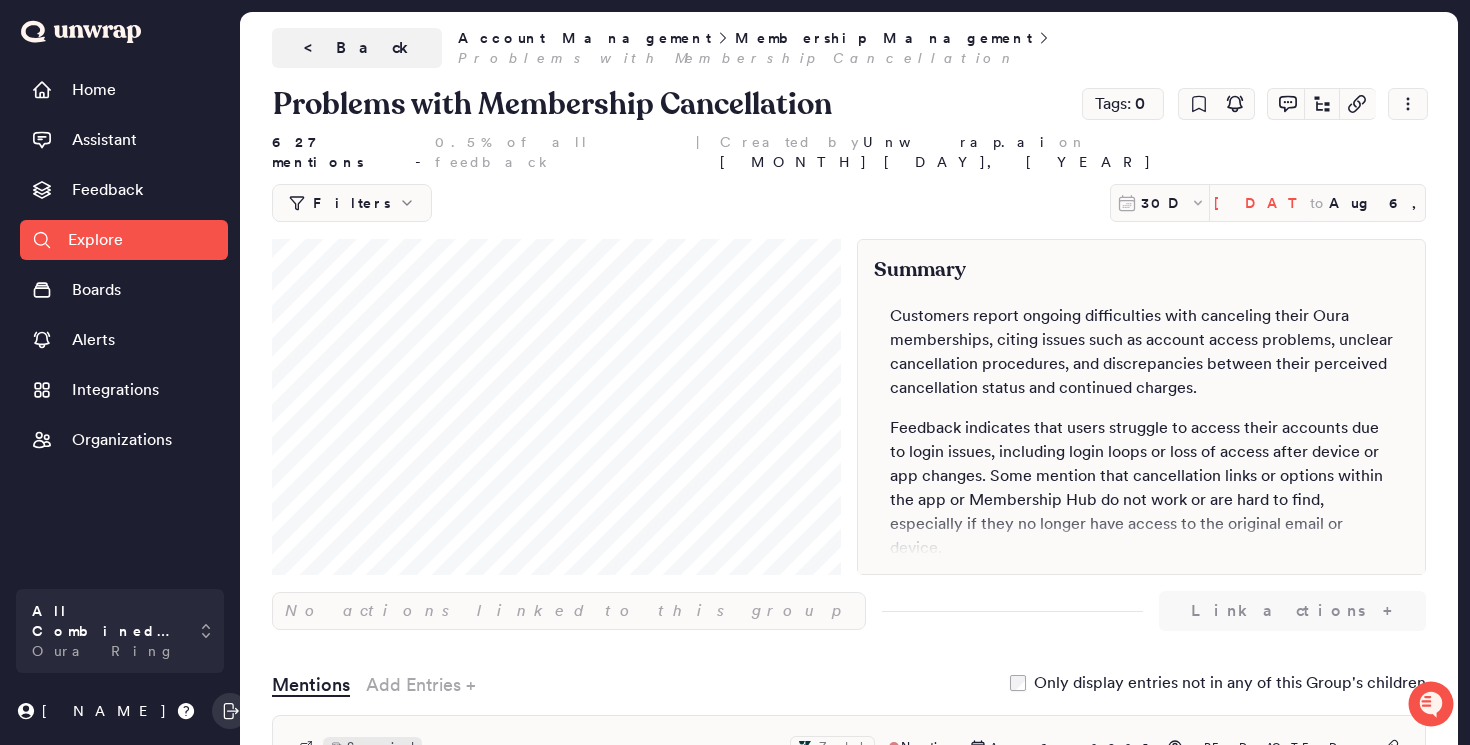 click on "[DATE]" at bounding box center (1262, 203) 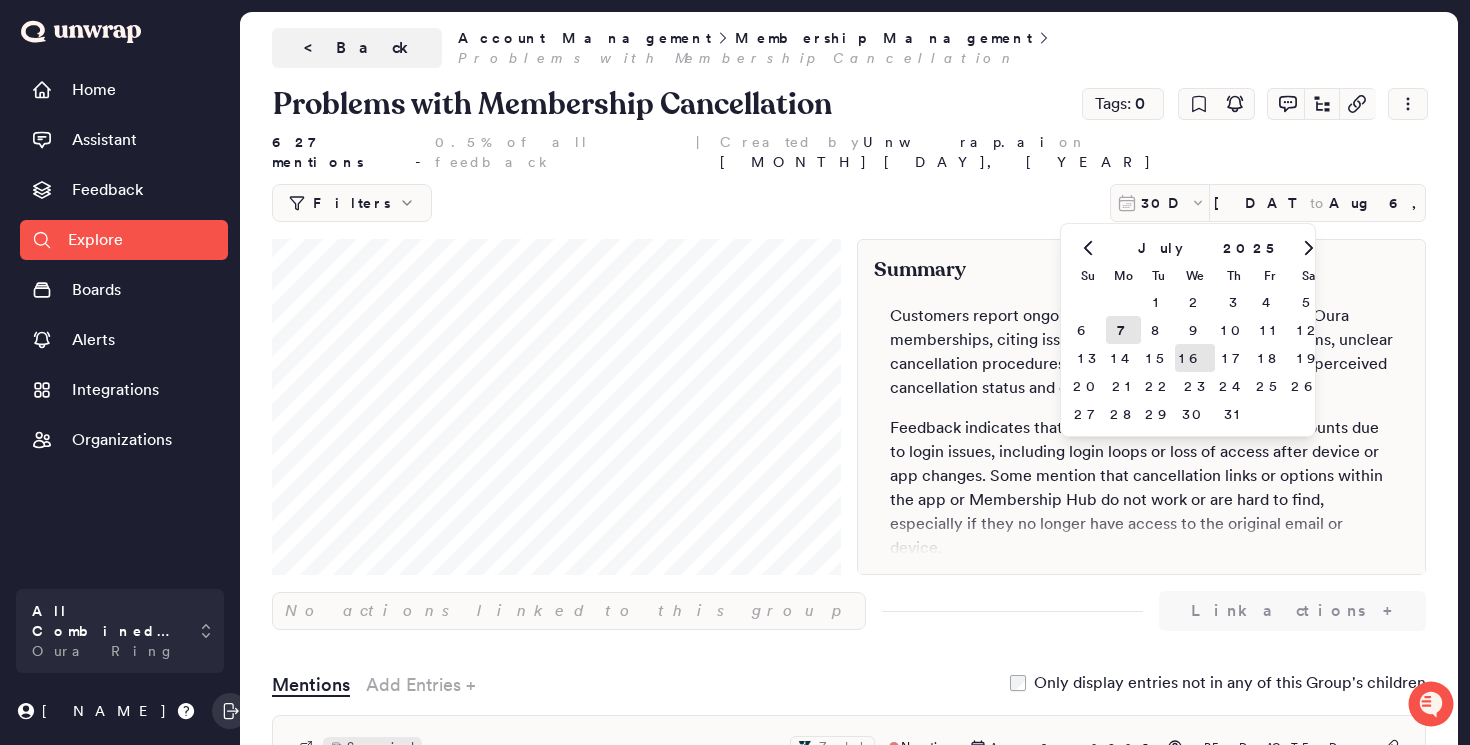 click on "16" at bounding box center (1195, 358) 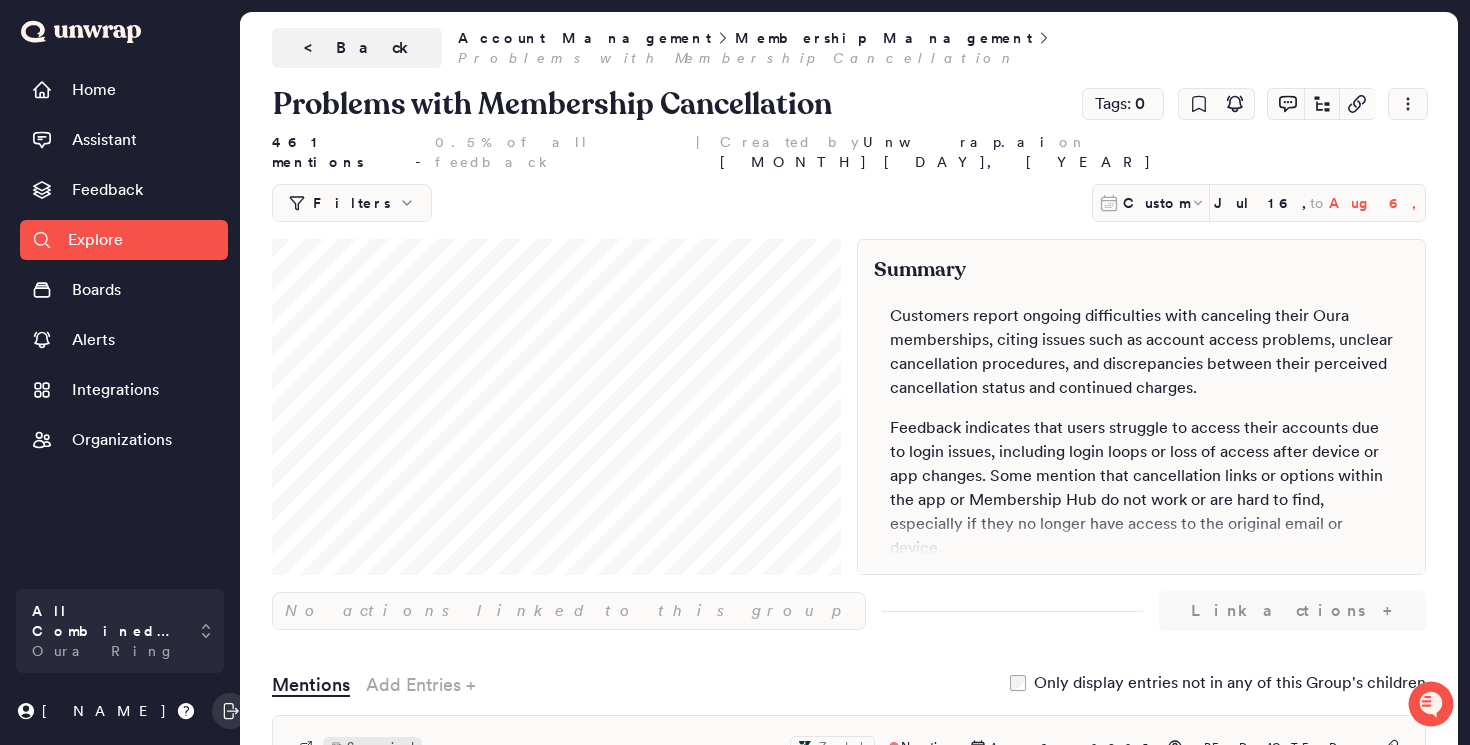 click on "Aug 6, 2025" at bounding box center [1377, 203] 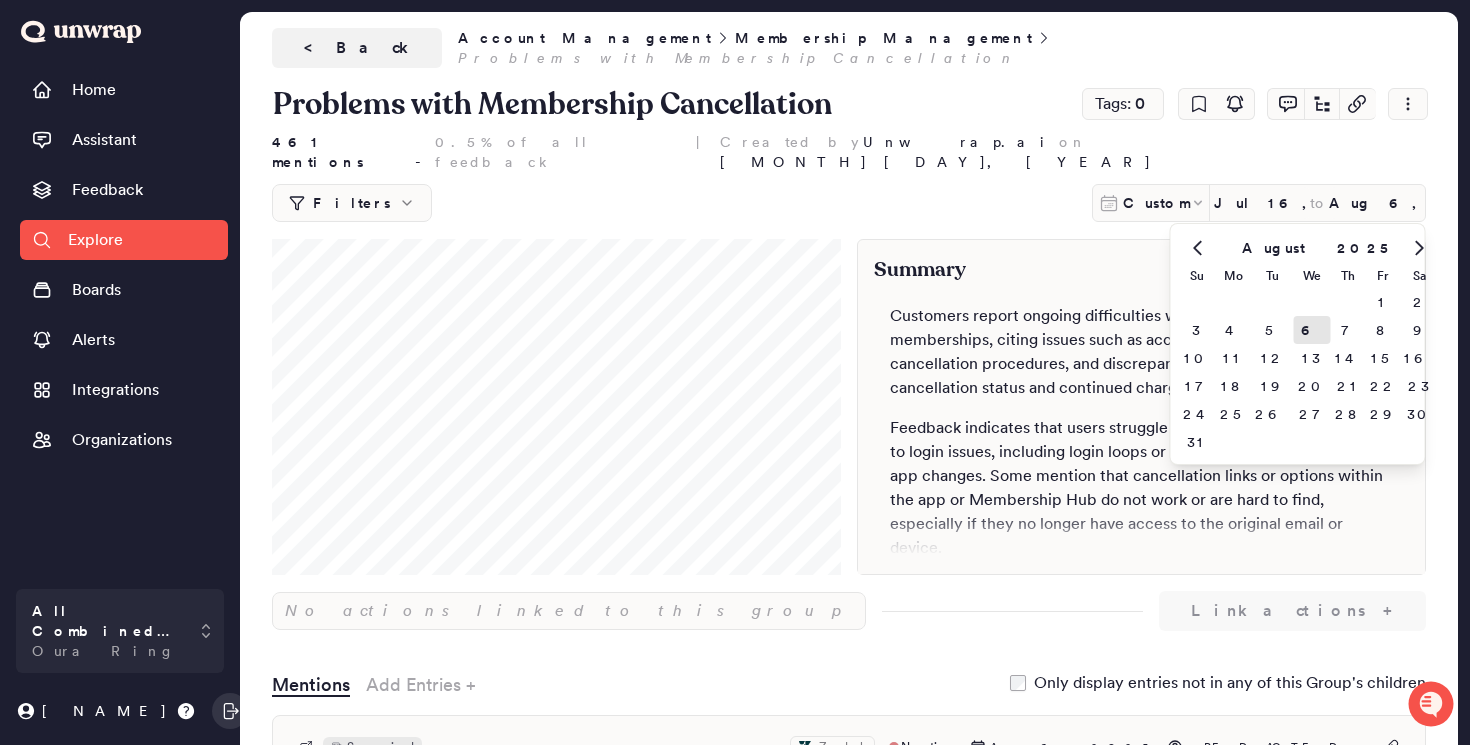click 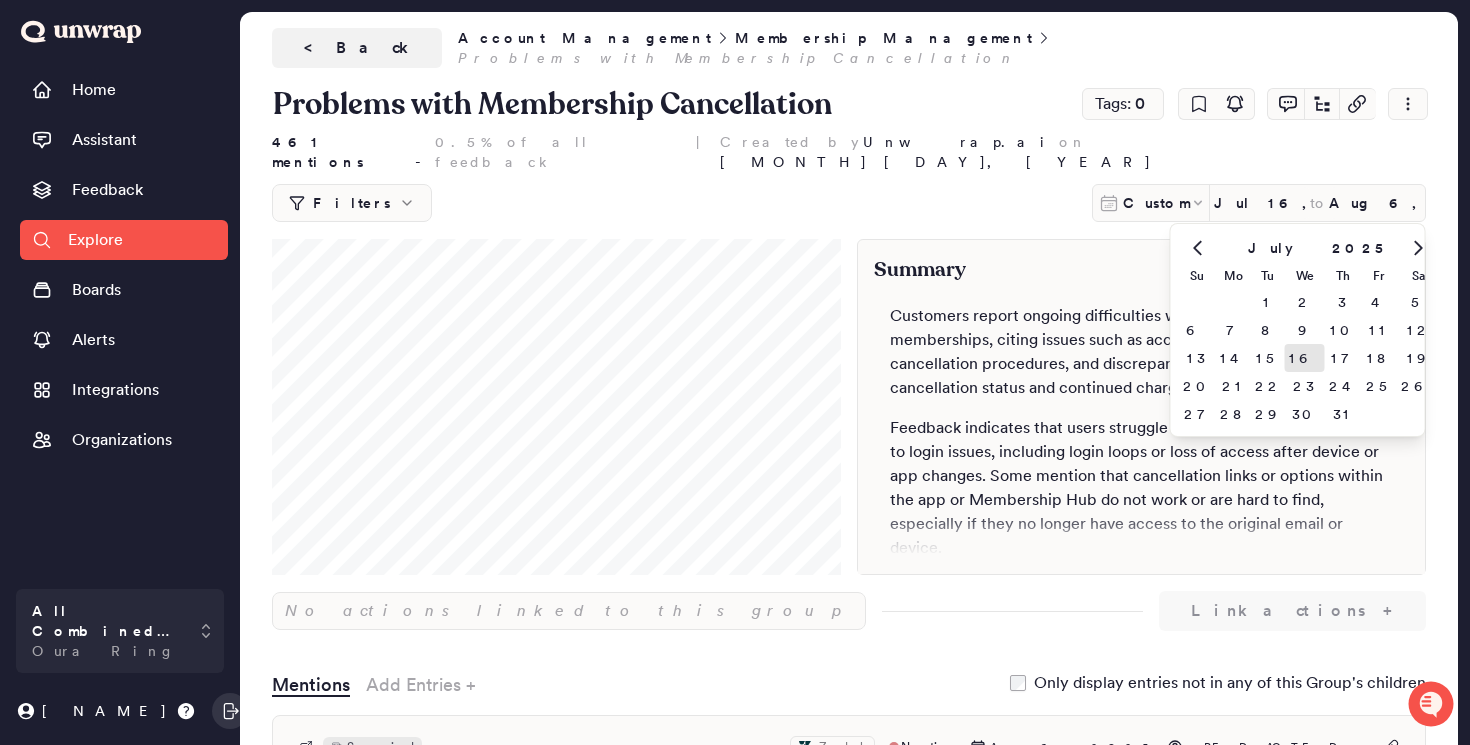 click on "16" at bounding box center [1305, 358] 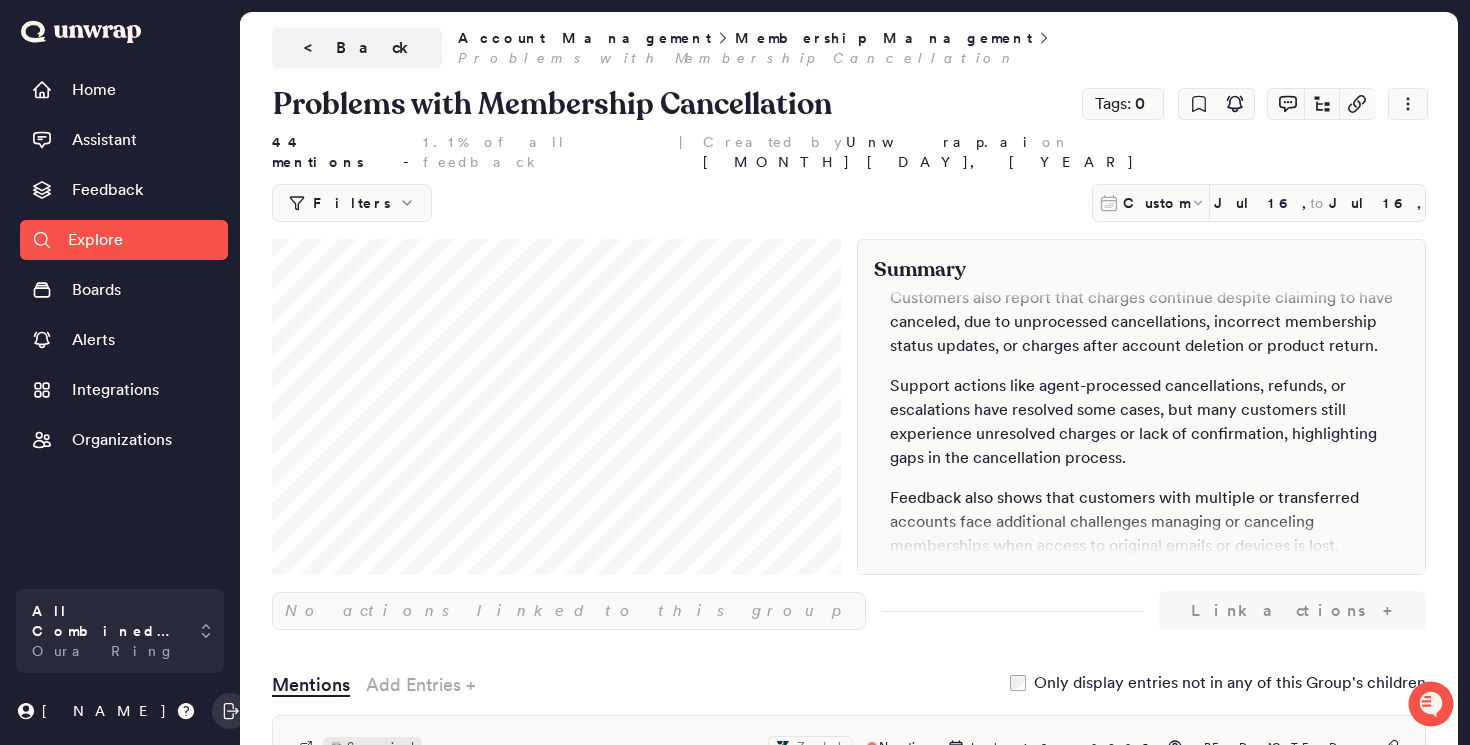 scroll, scrollTop: 330, scrollLeft: 0, axis: vertical 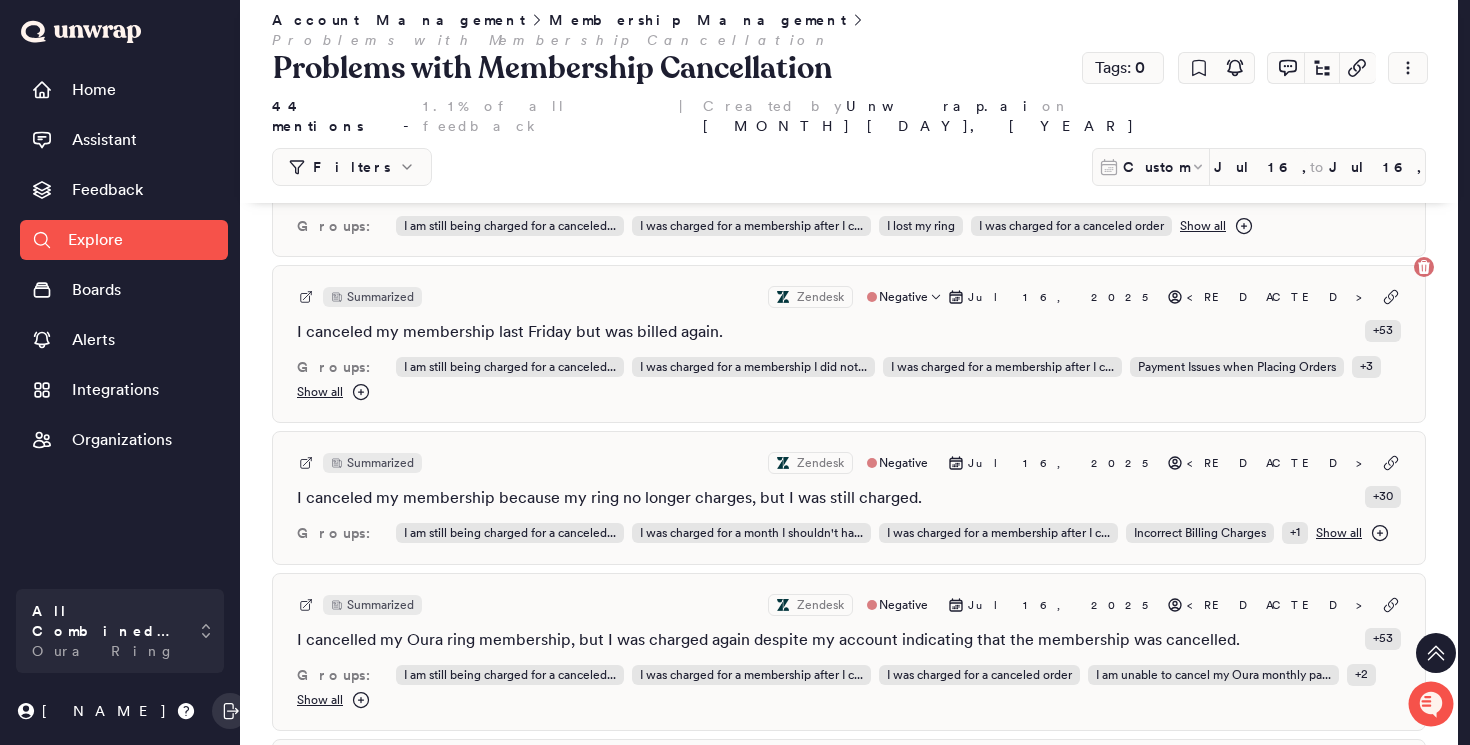 click on "Summarized Zendesk Negative [MONTH] [DAY], [YEAR] <REDACTED>" at bounding box center [849, 297] 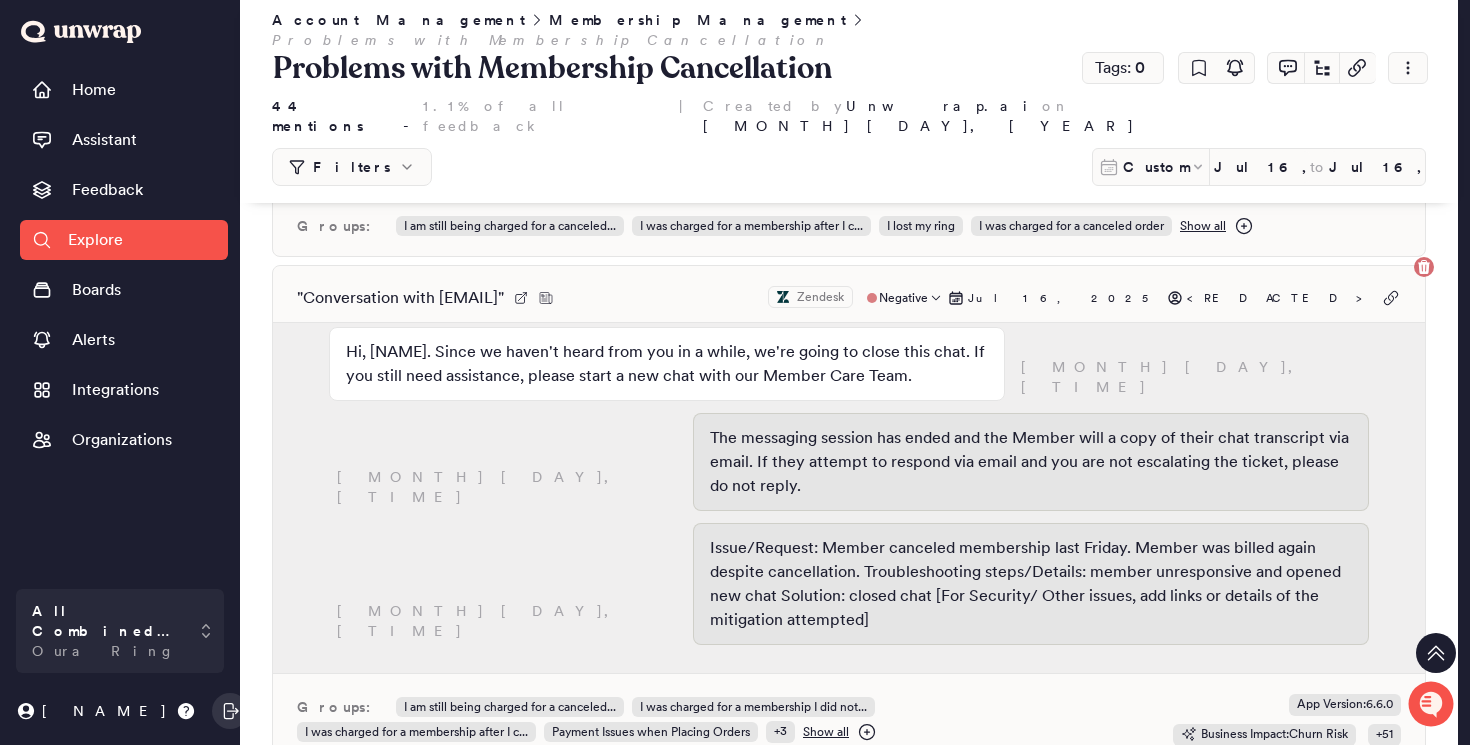 scroll, scrollTop: 720, scrollLeft: 0, axis: vertical 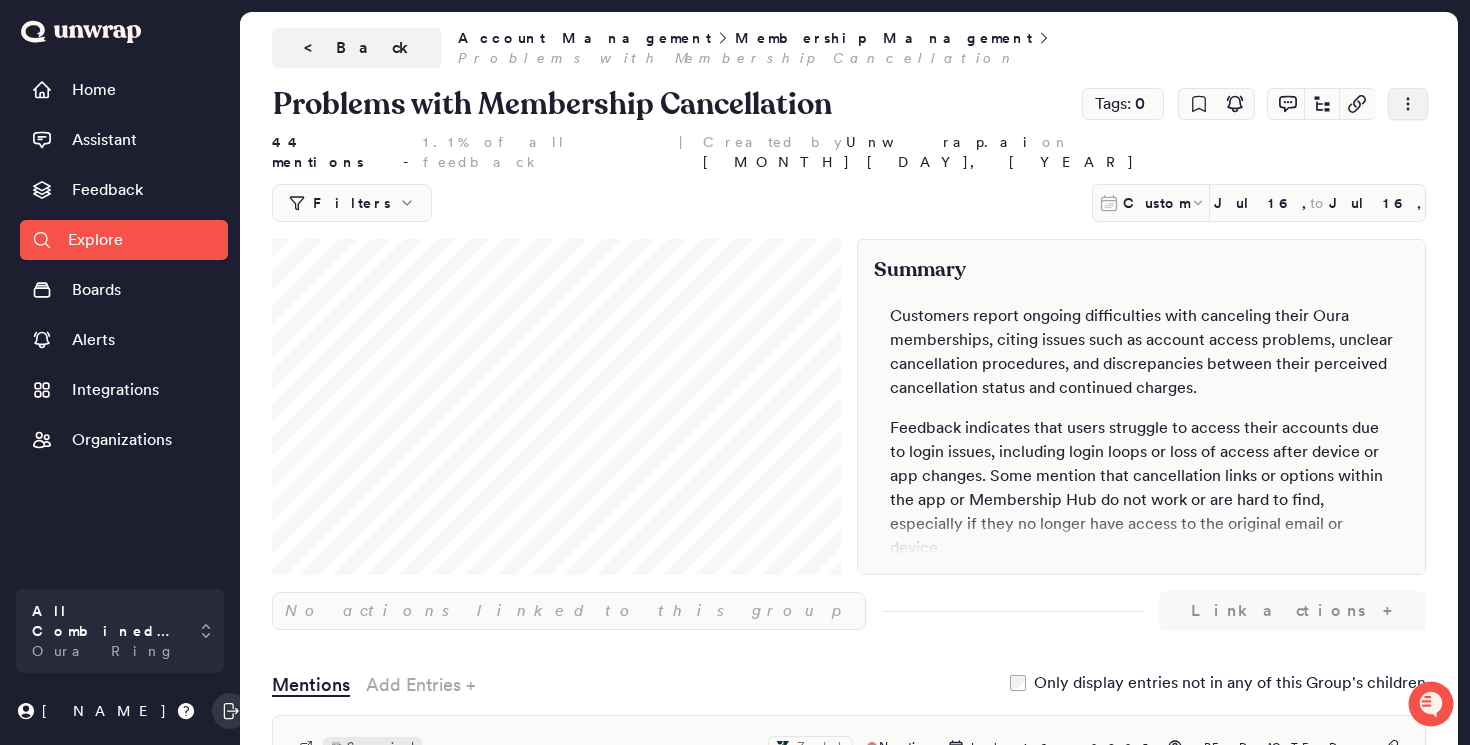 click 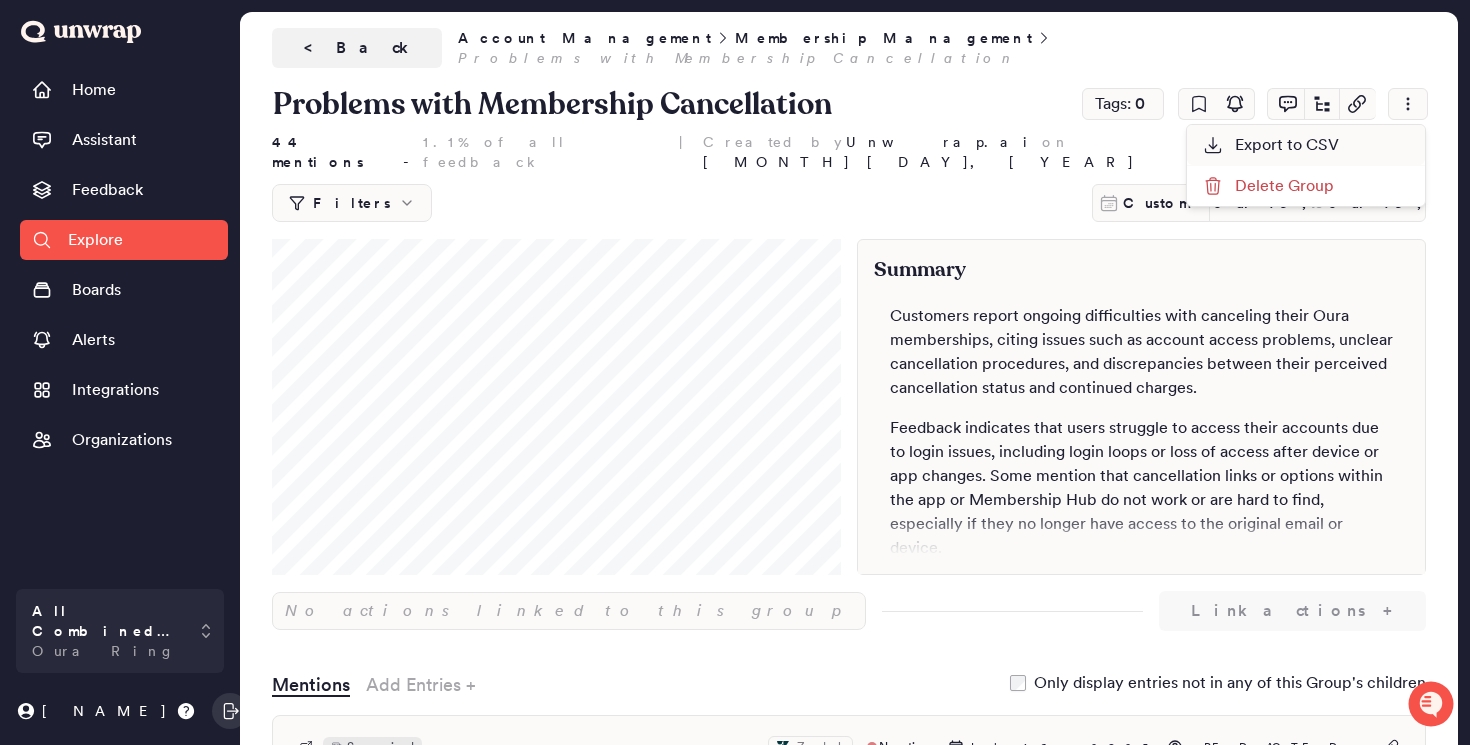 click on "Export to CSV" at bounding box center (1271, 145) 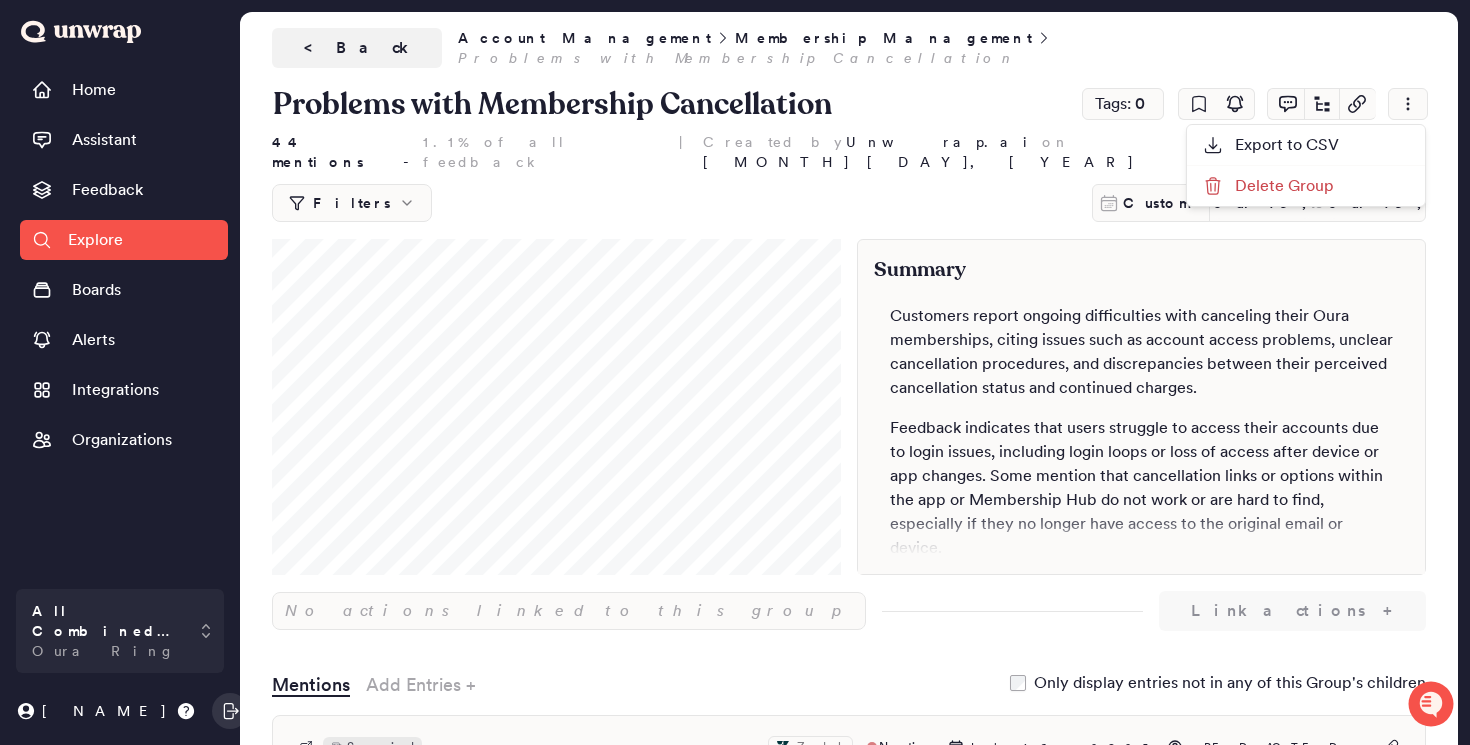 click on "< Back Account Management Membership Management Problems with Membership Cancellation" at bounding box center (849, 48) 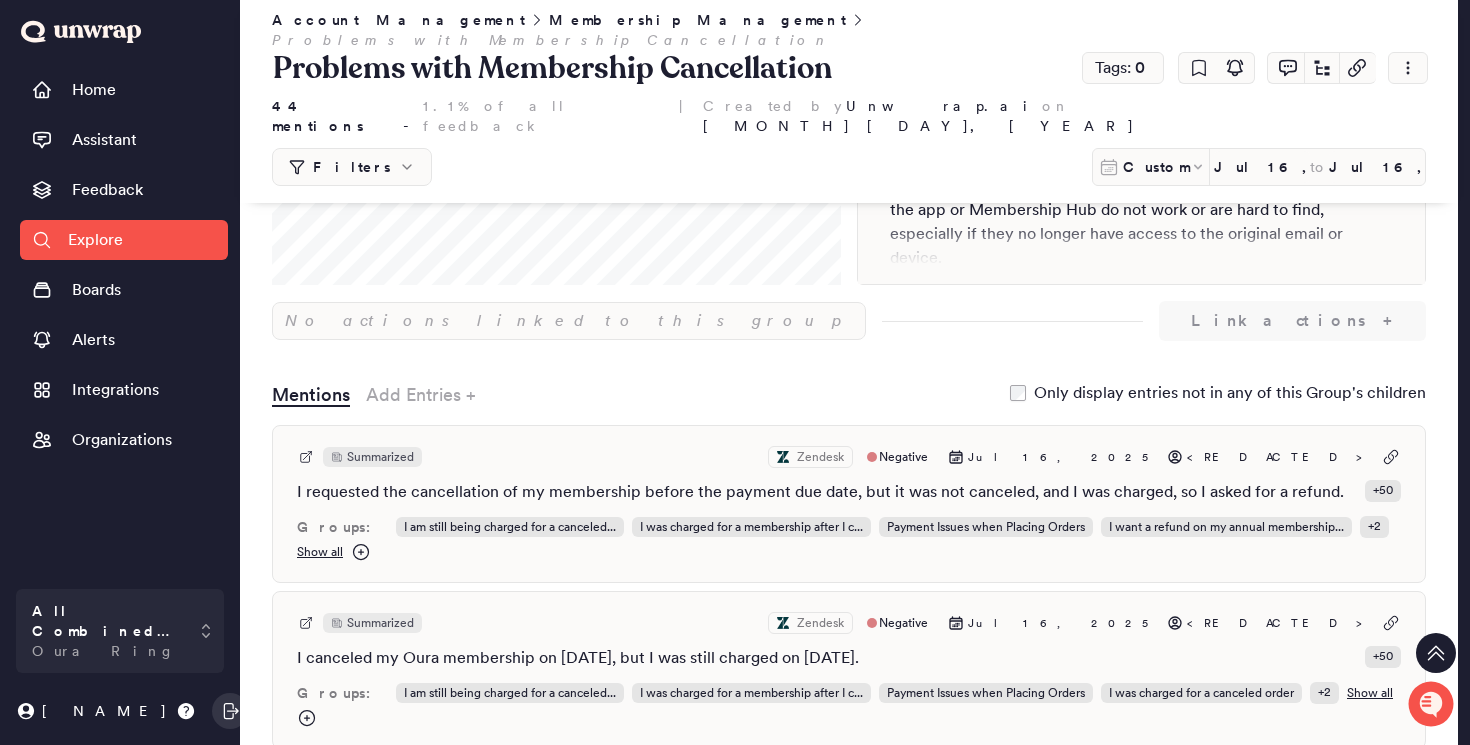 scroll, scrollTop: 0, scrollLeft: 0, axis: both 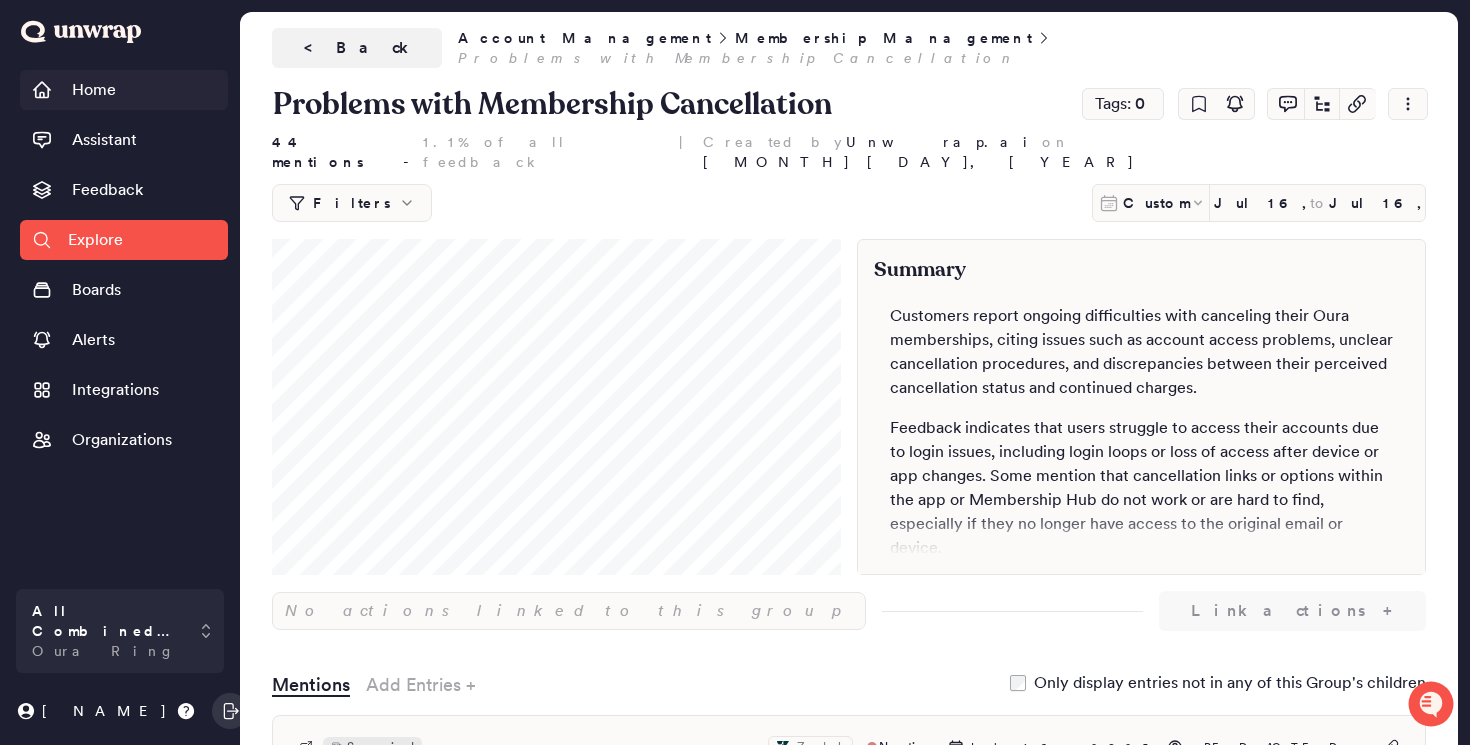 click on "Home" at bounding box center (94, 90) 